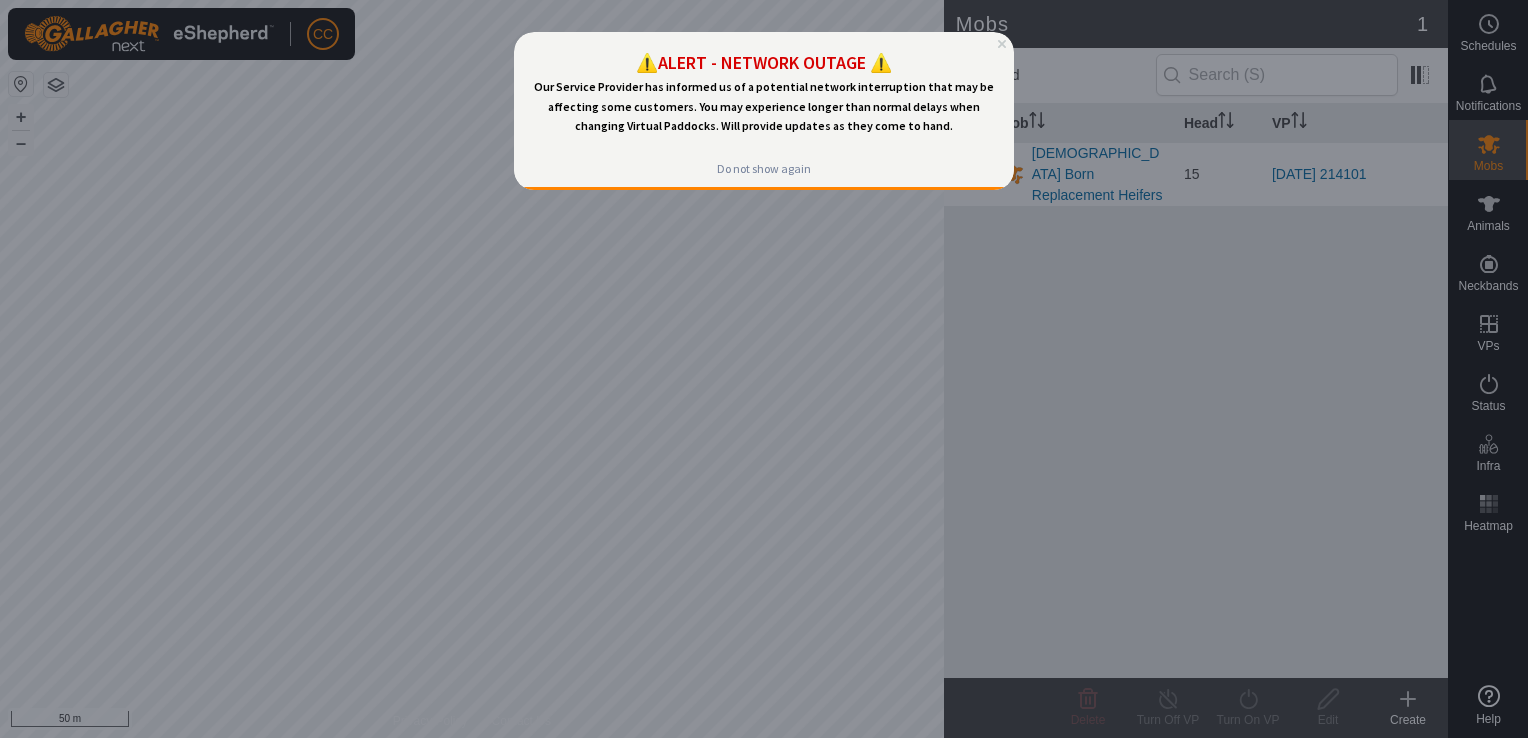 scroll, scrollTop: 0, scrollLeft: 0, axis: both 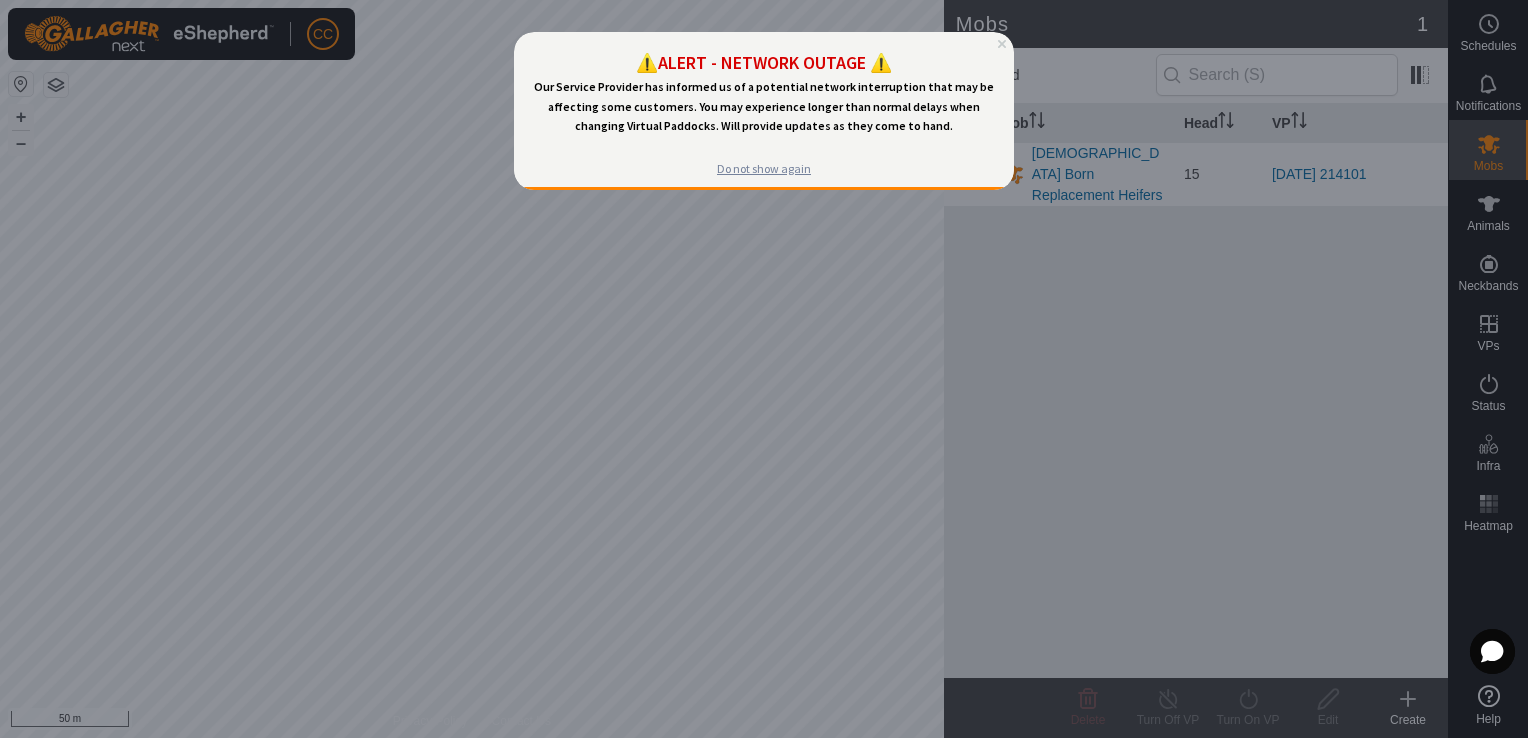 click on "Do not show again" at bounding box center (764, 169) 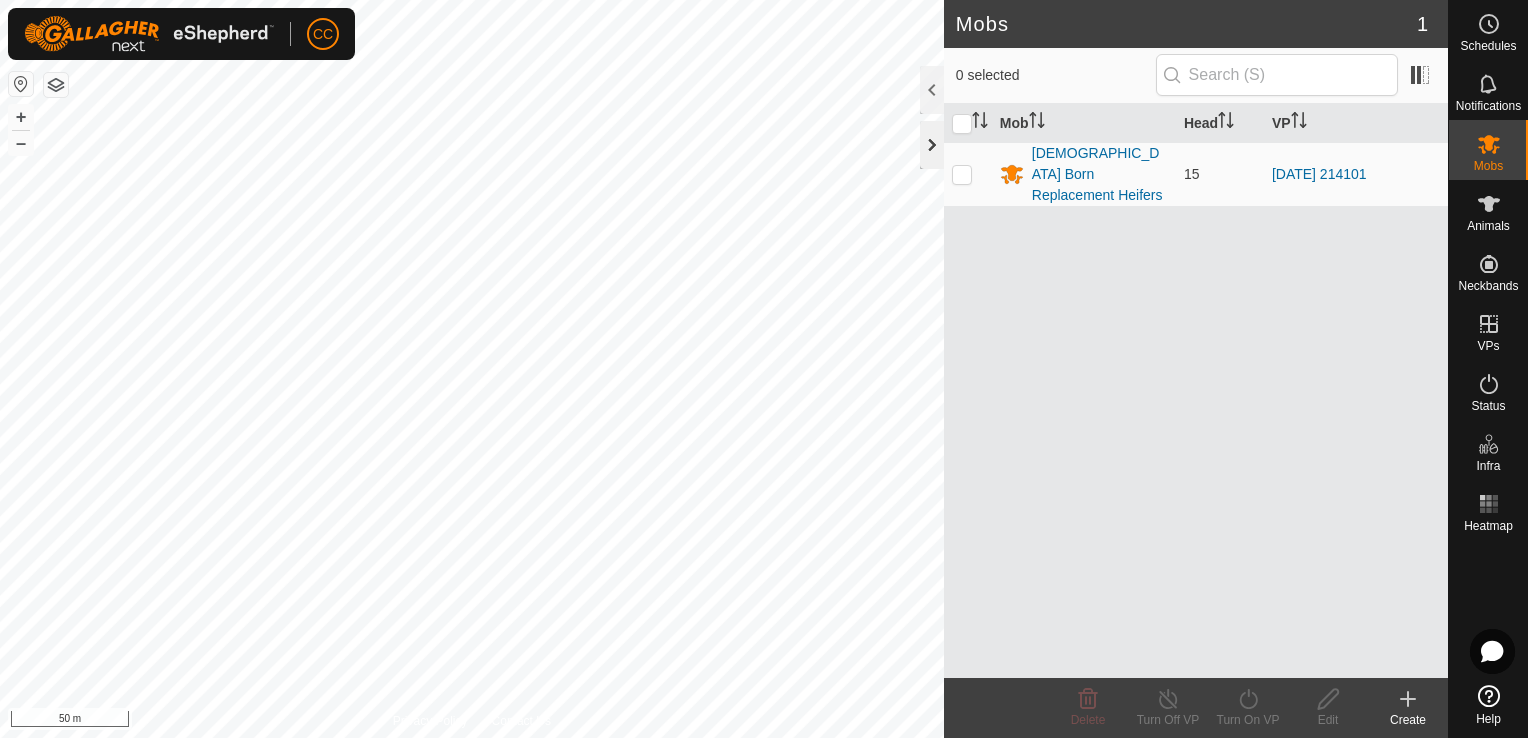 click 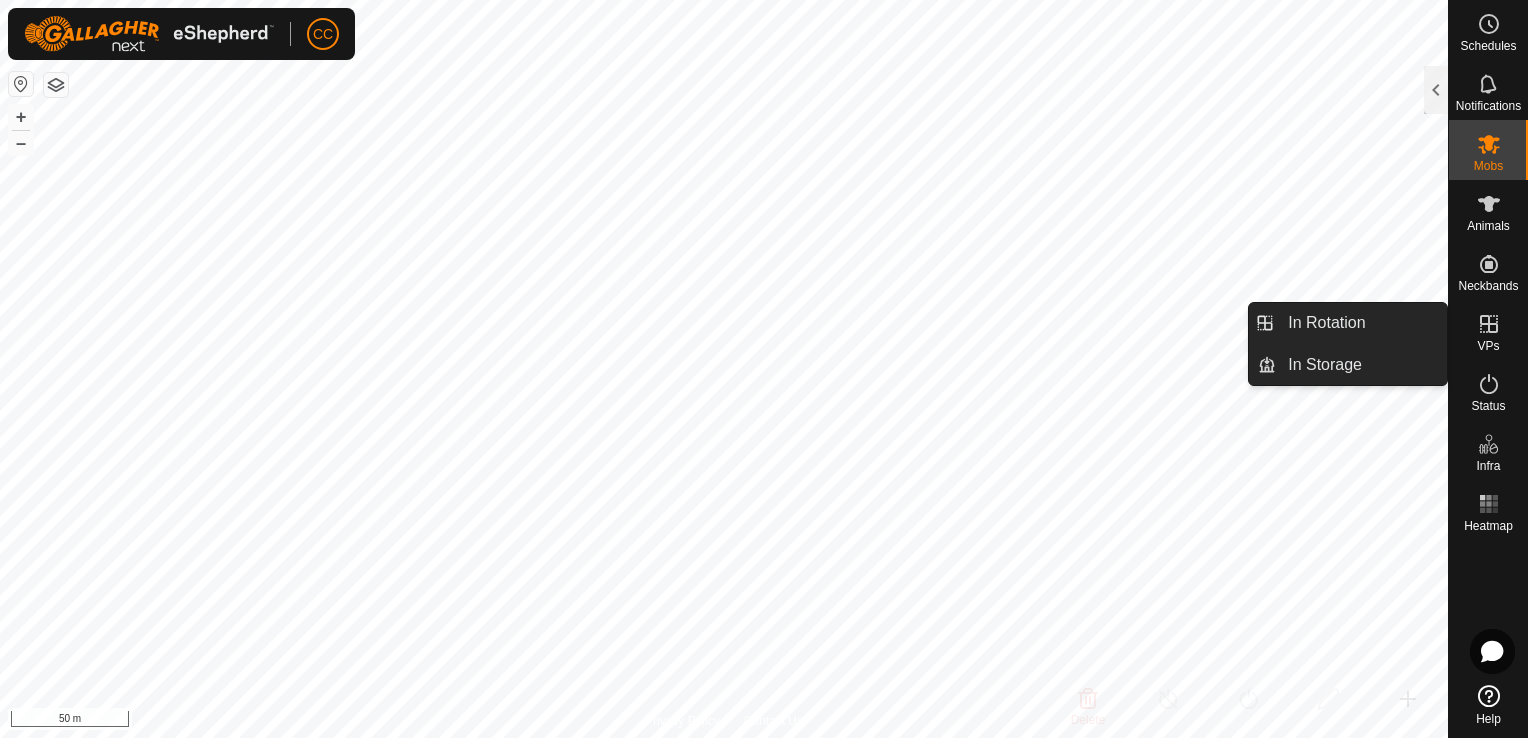 click 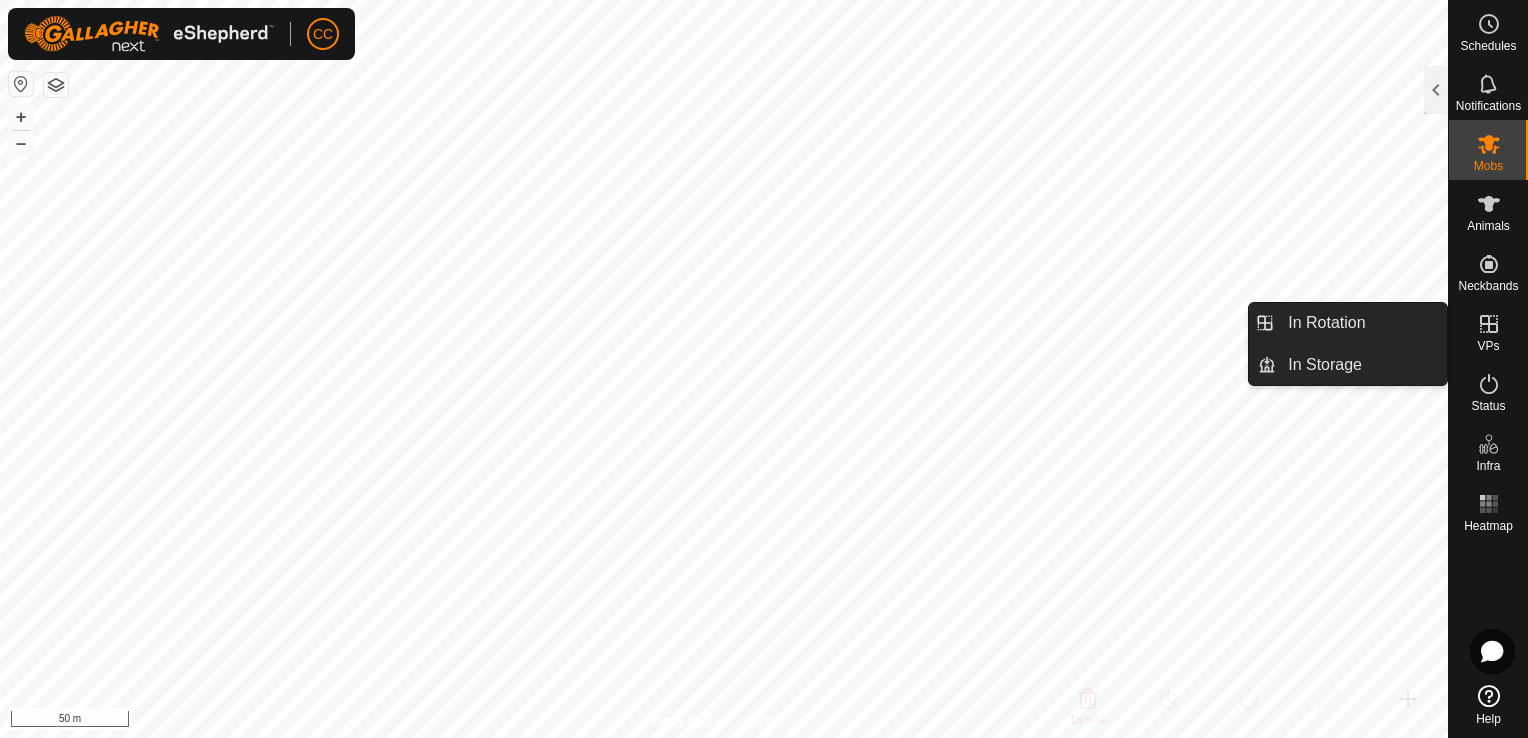 click 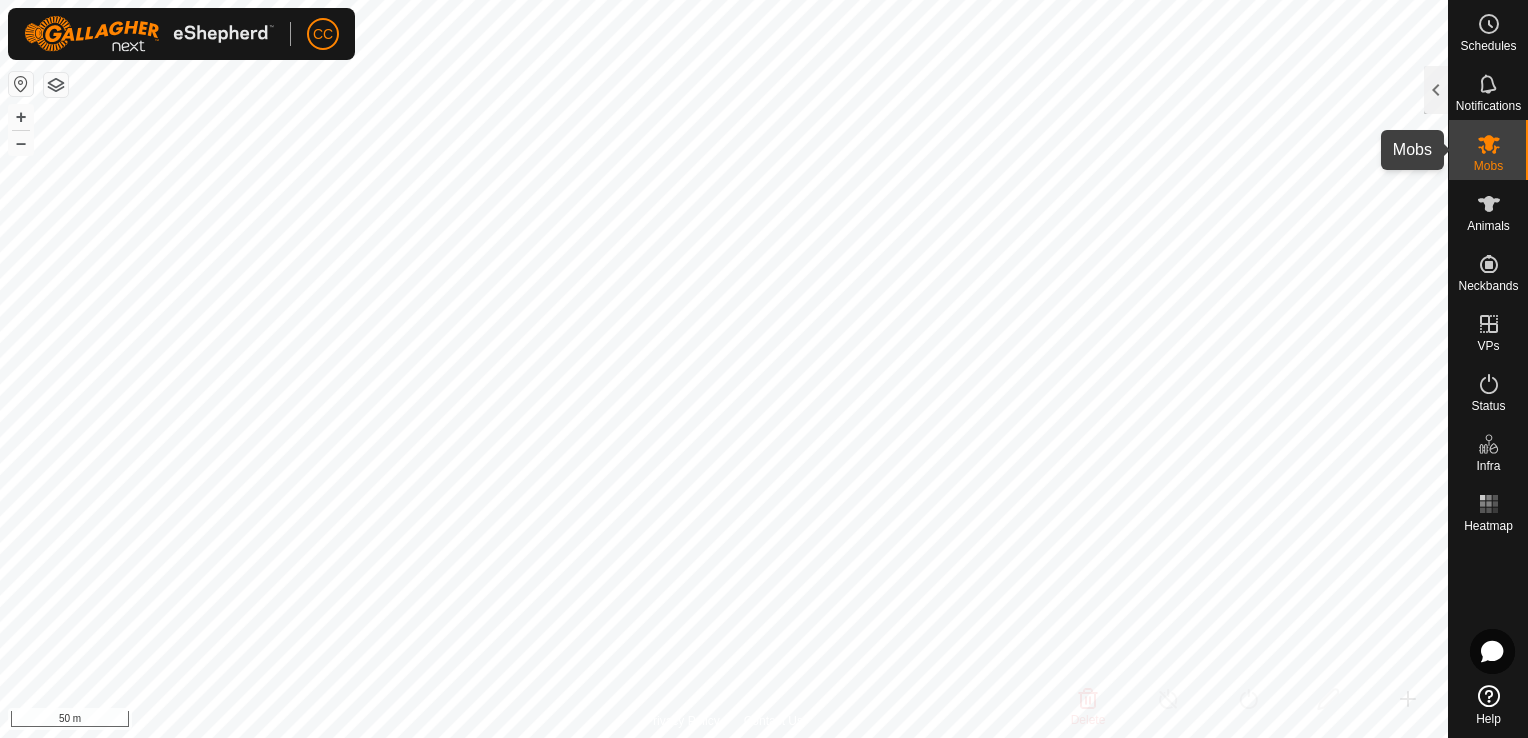 click 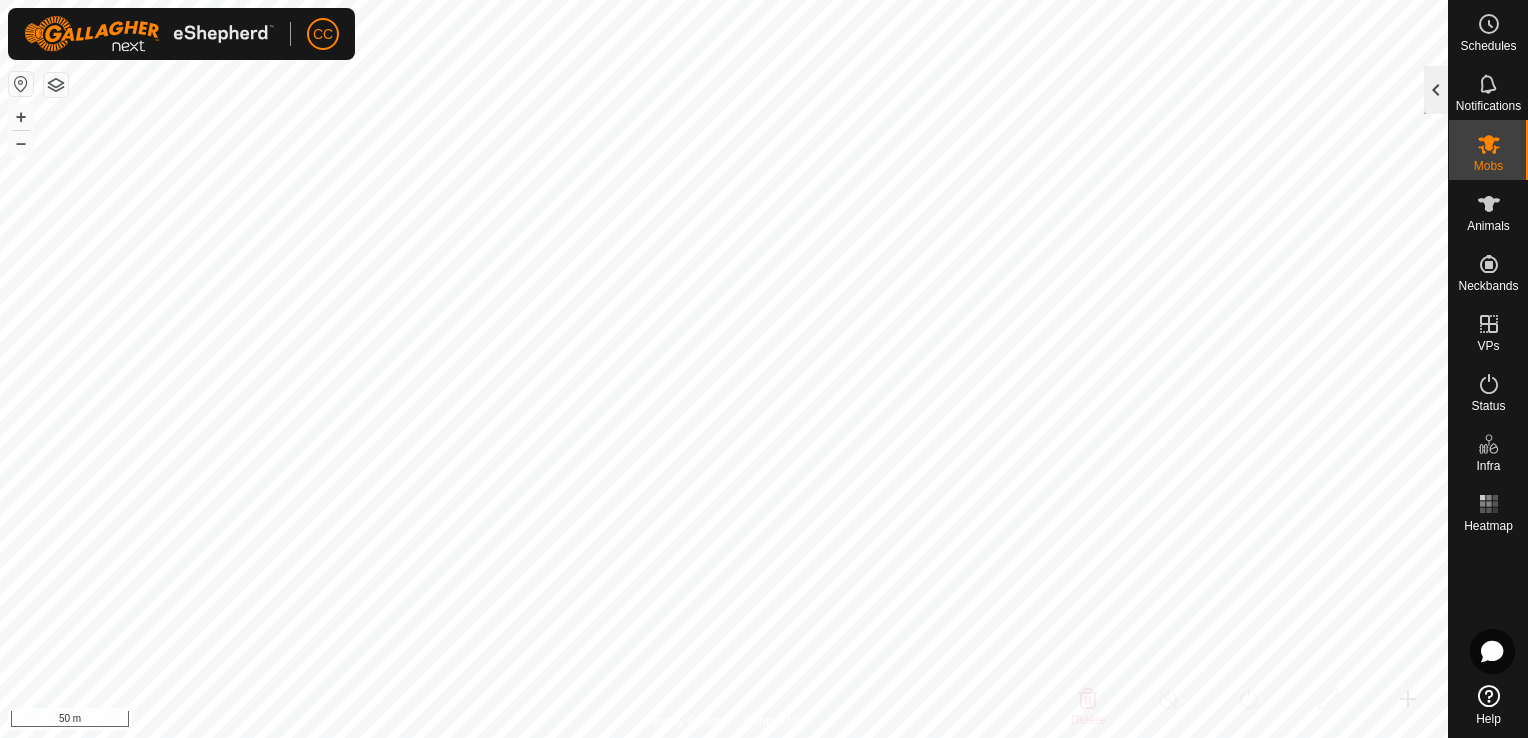 click 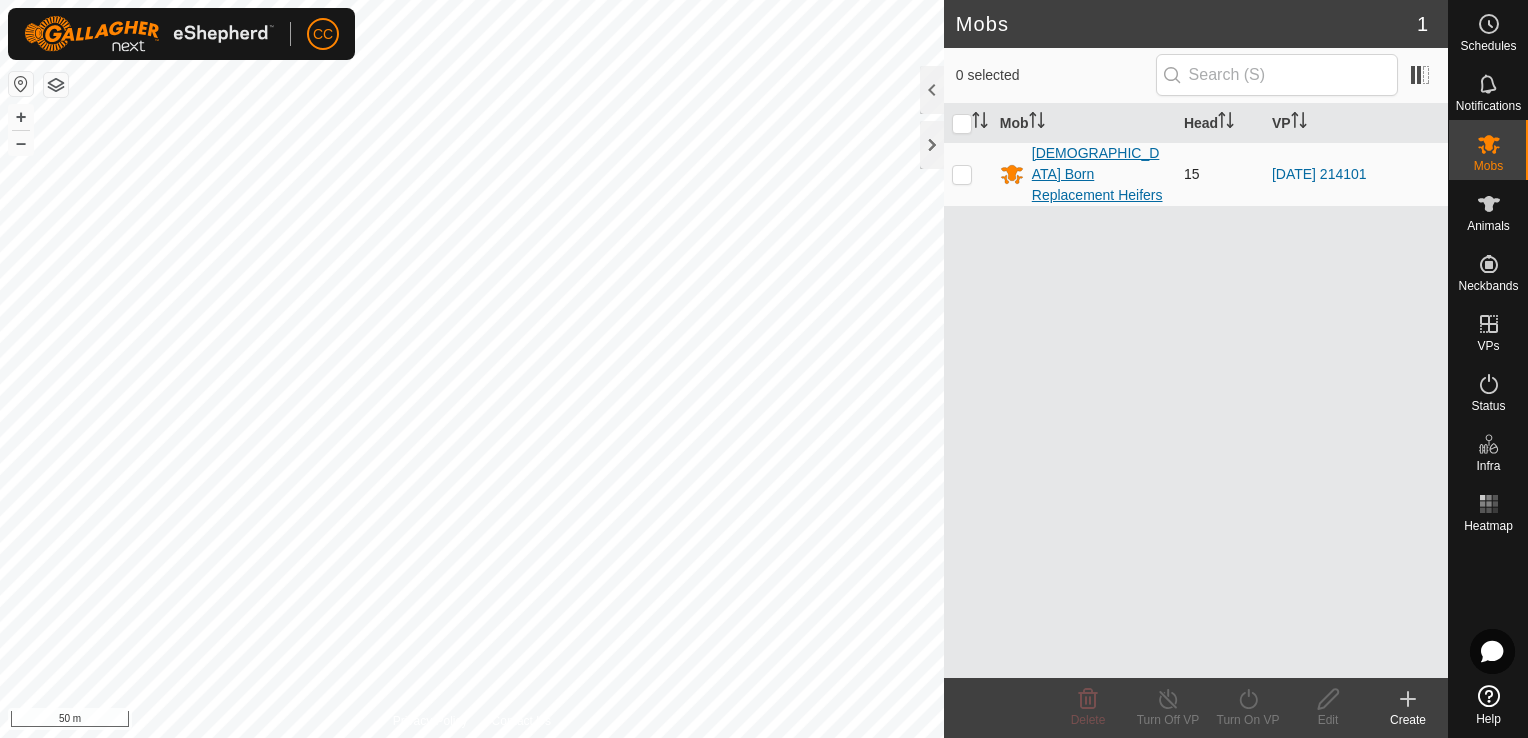 click on "[DEMOGRAPHIC_DATA] Born Replacement Heifers" at bounding box center [1100, 174] 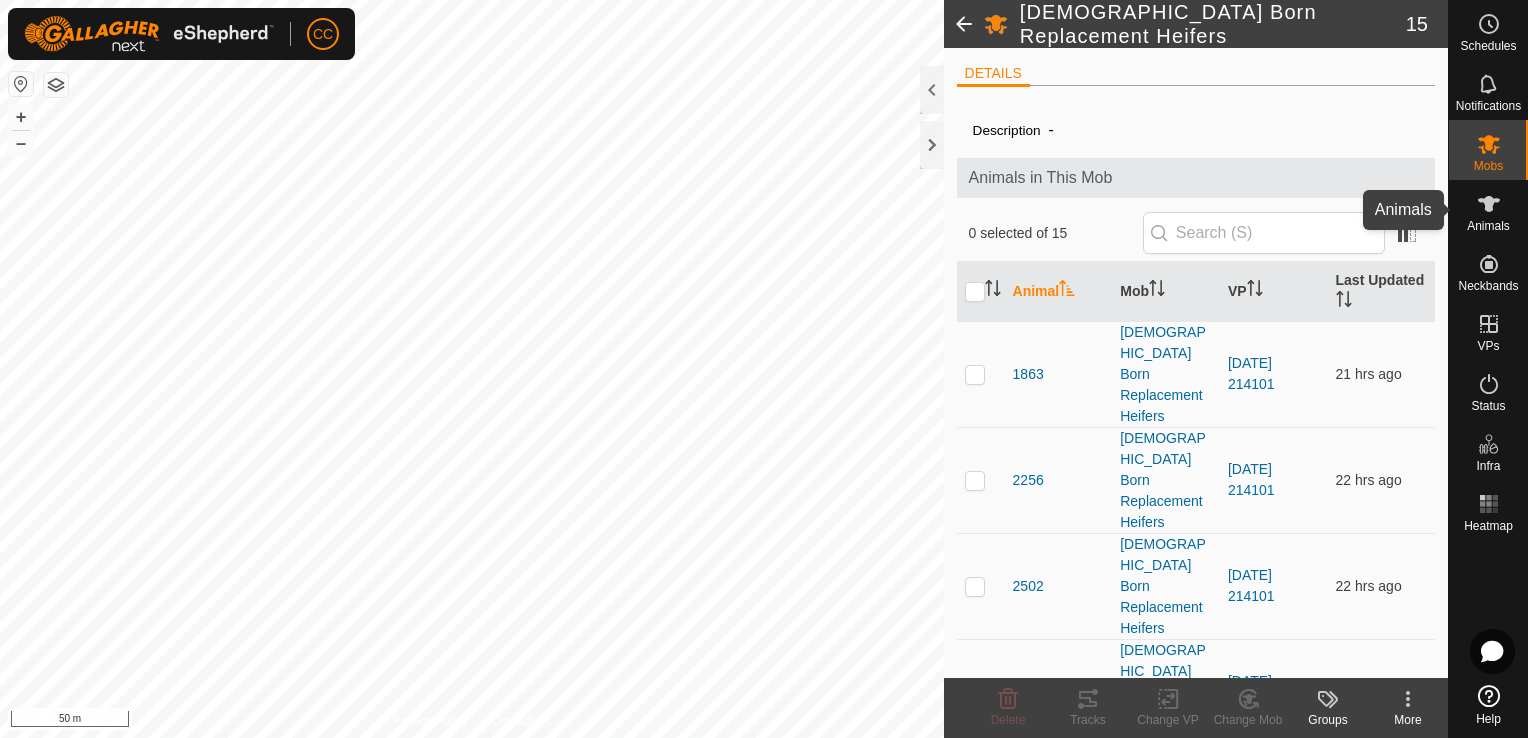 click 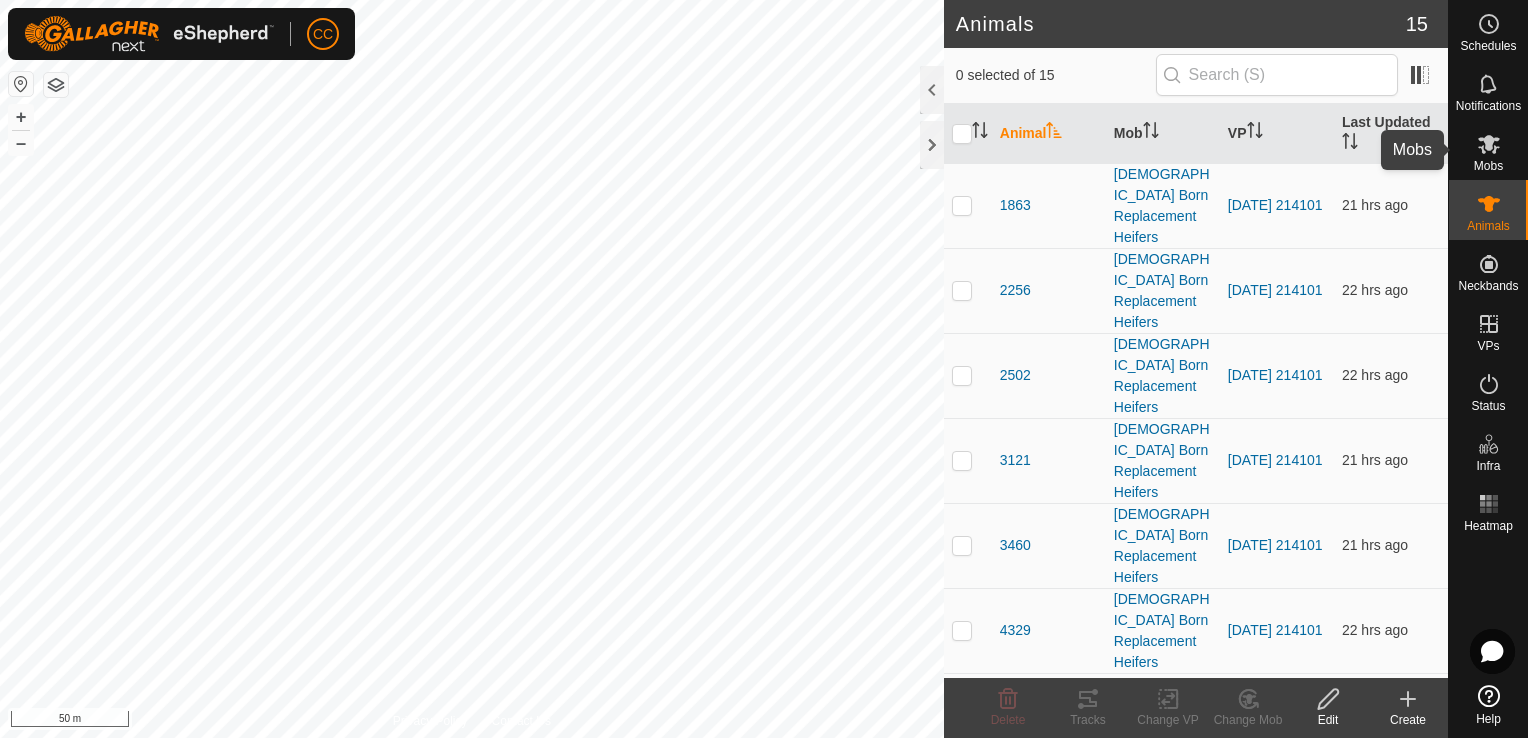 click at bounding box center (1489, 144) 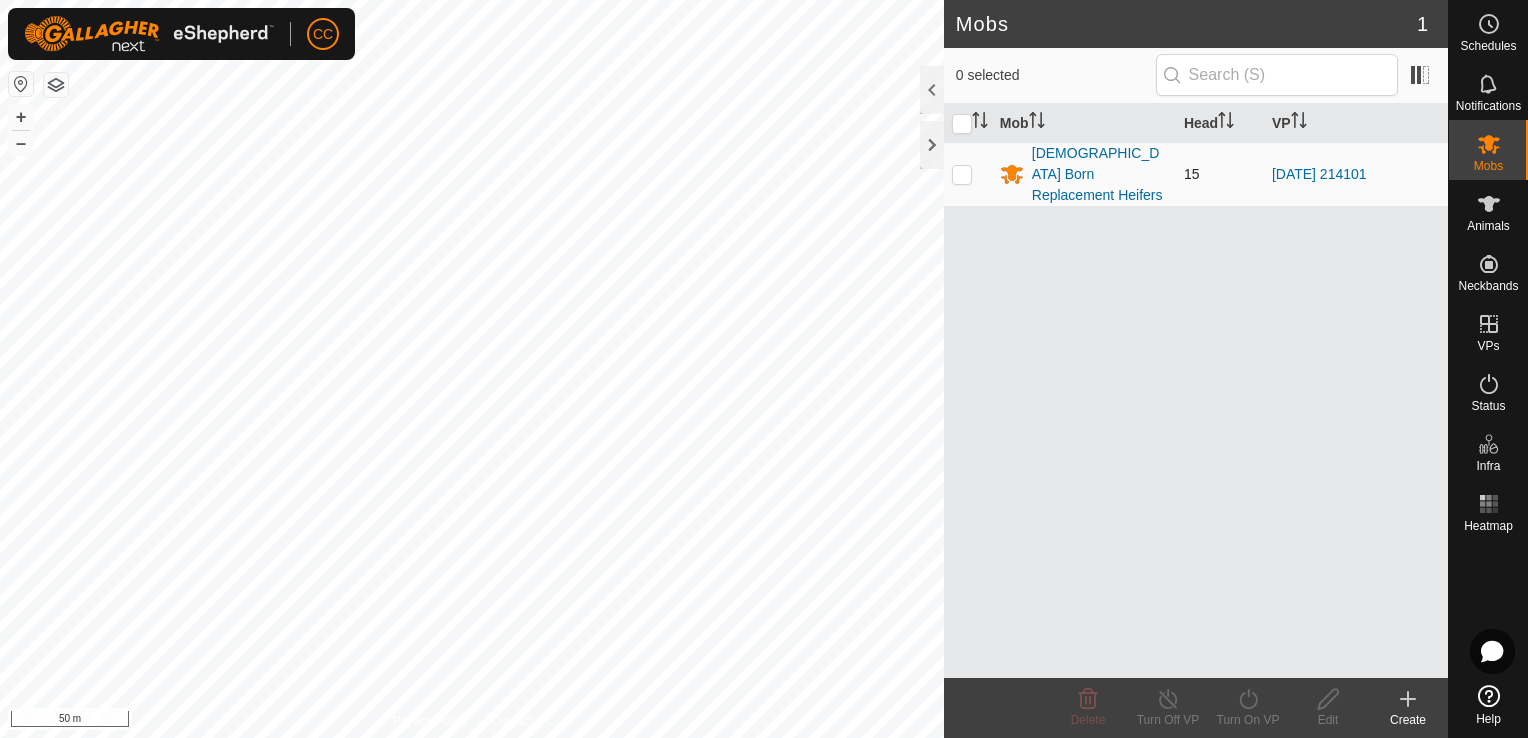 click at bounding box center [962, 174] 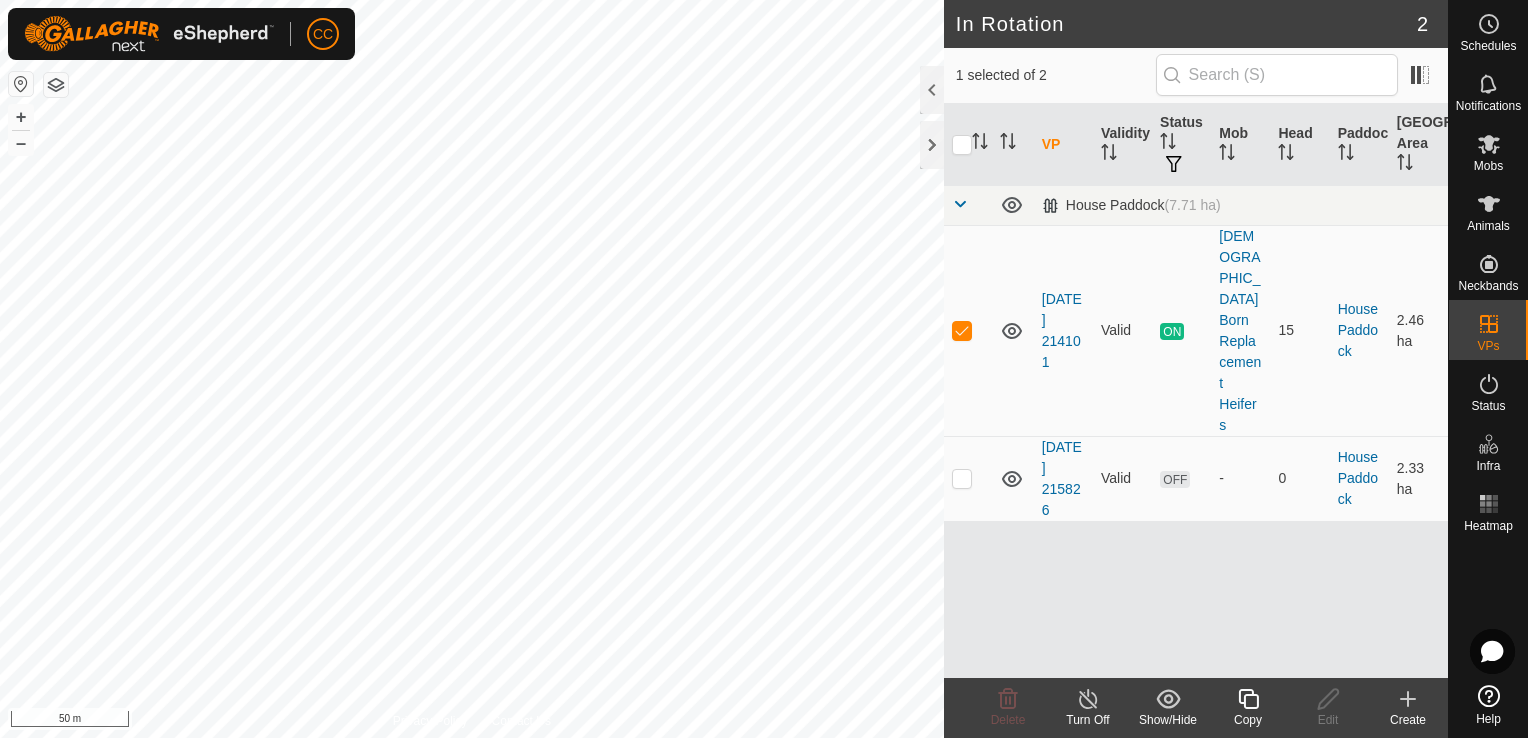 click 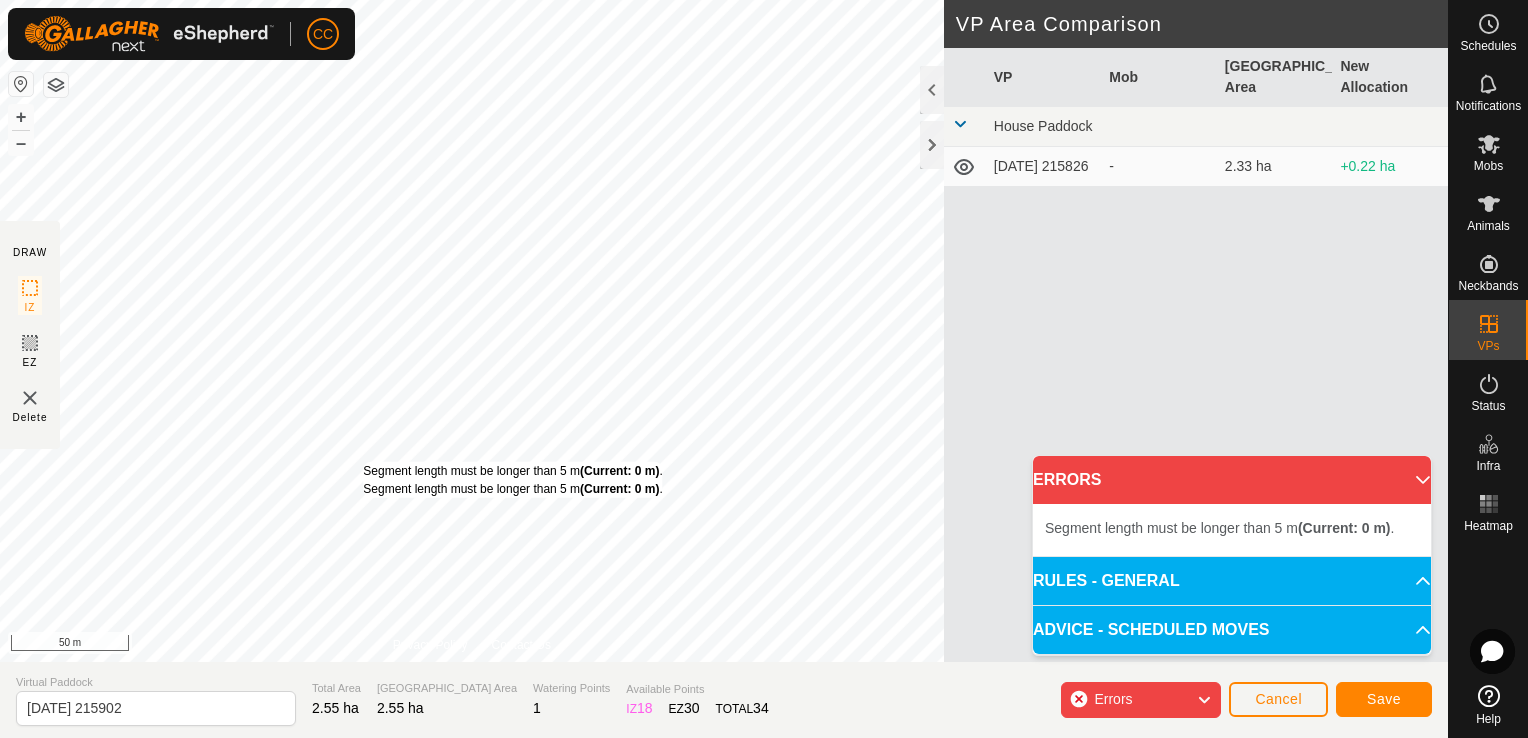 click on "Segment length must be longer than 5 m  (Current: 0 m) . Segment length must be longer than 5 m  (Current: 0 m) . + – ⇧ i 50 m" at bounding box center (472, 331) 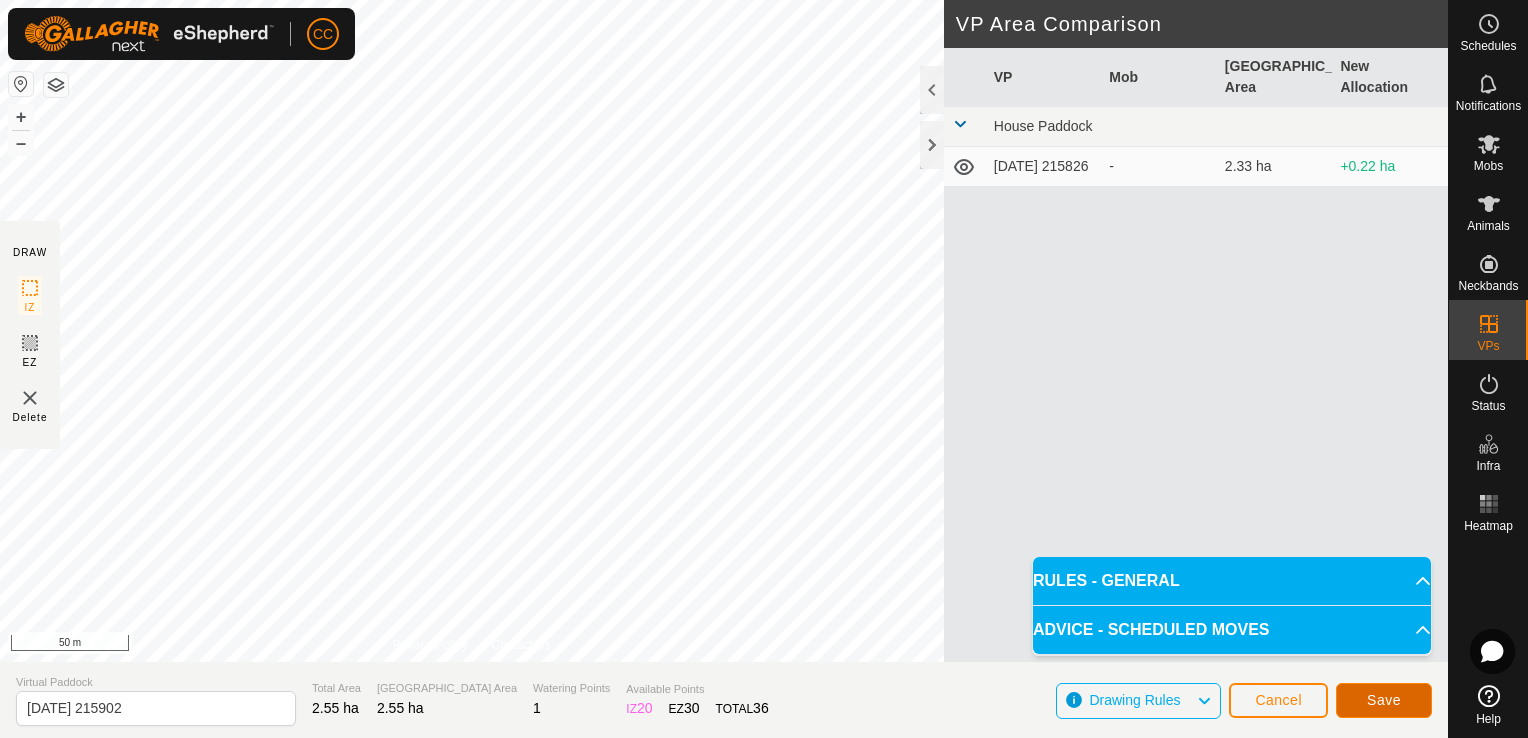 click on "Save" 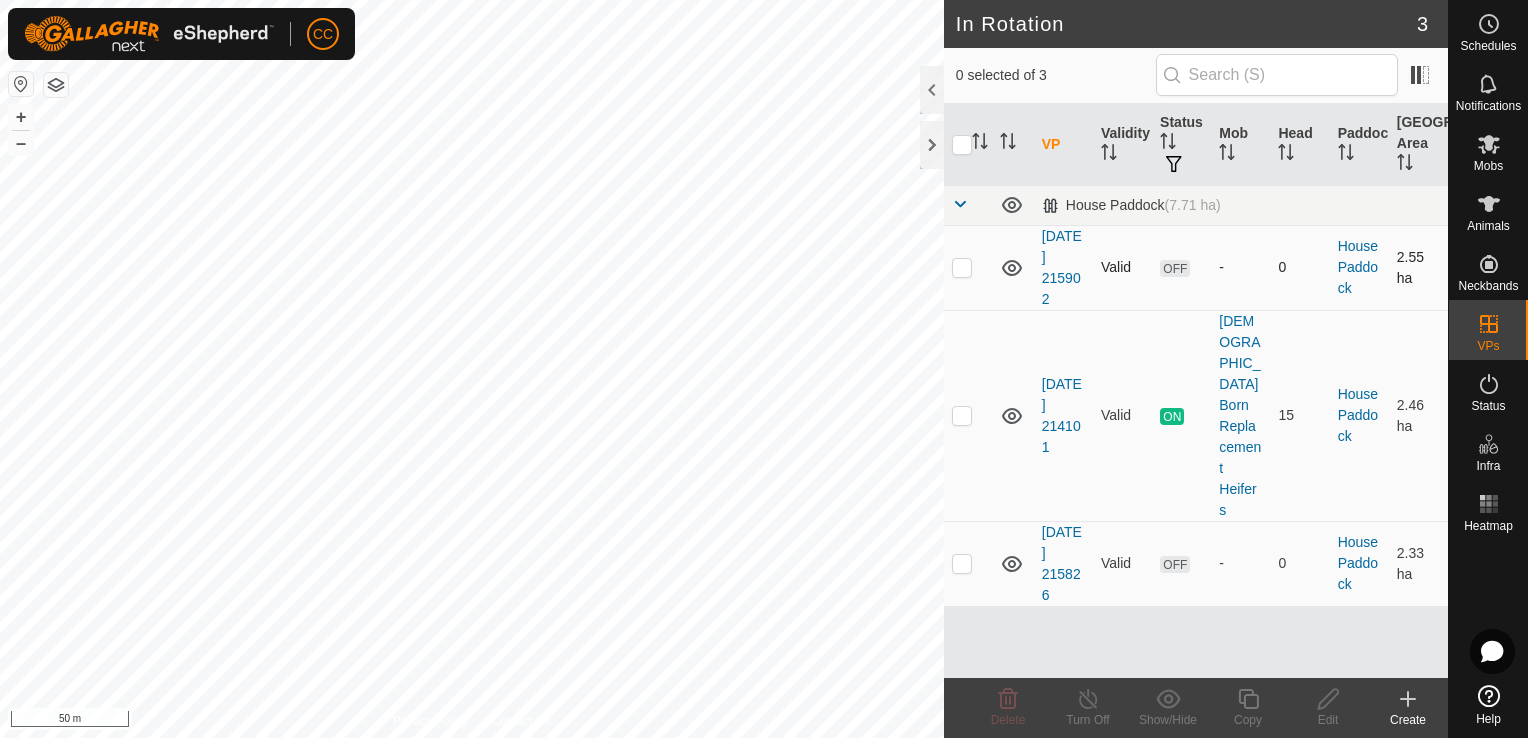 click on "OFF" at bounding box center (1175, 268) 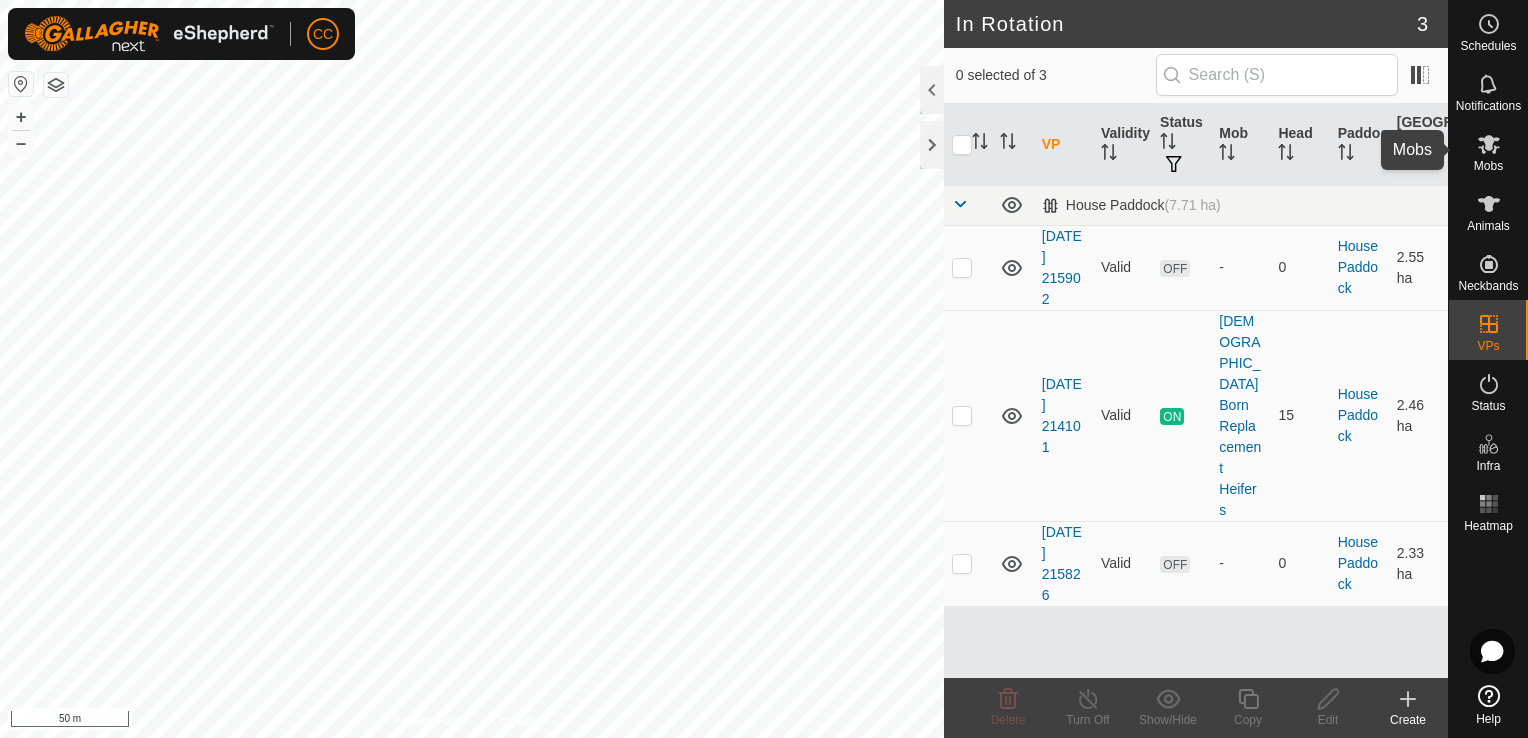 click at bounding box center [1489, 144] 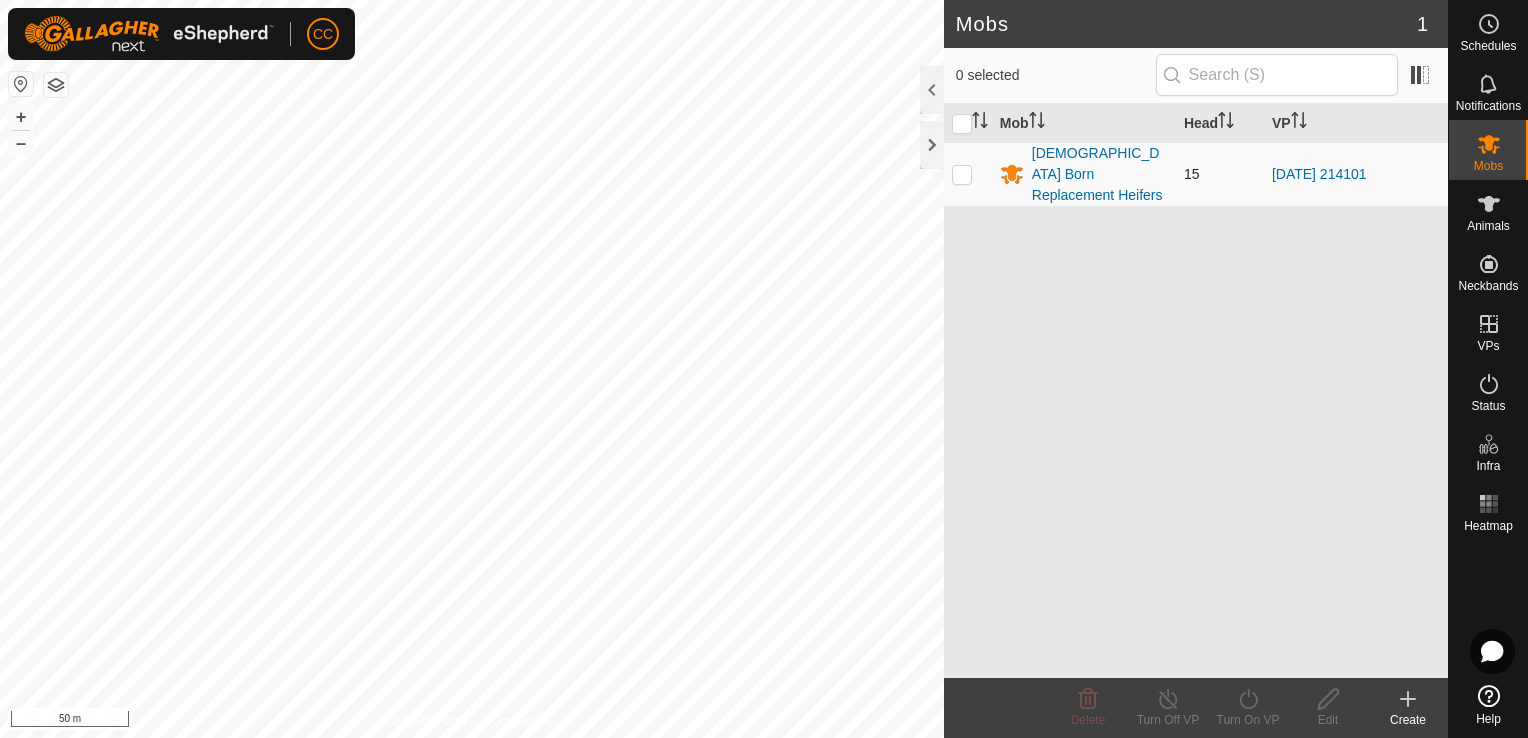 click at bounding box center (962, 174) 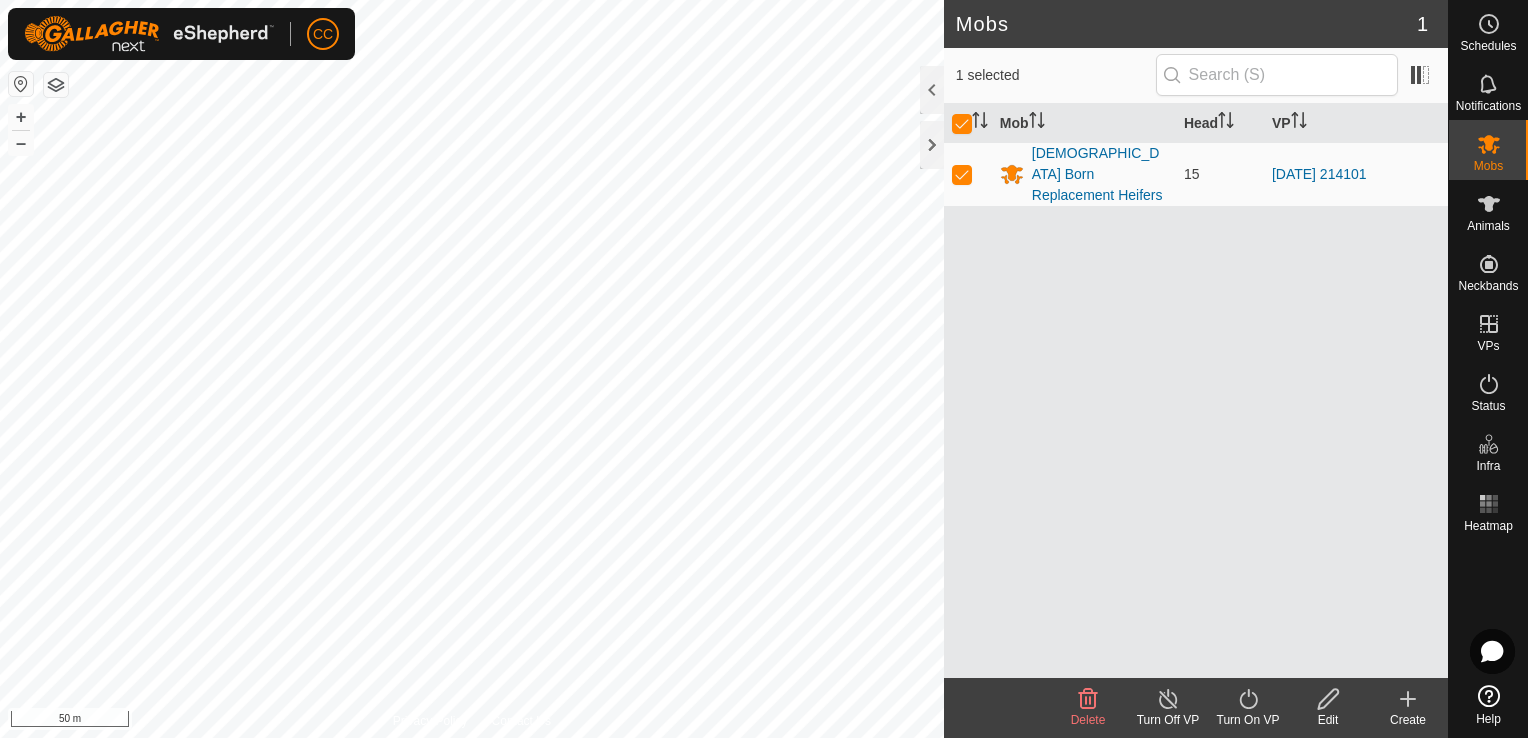 click 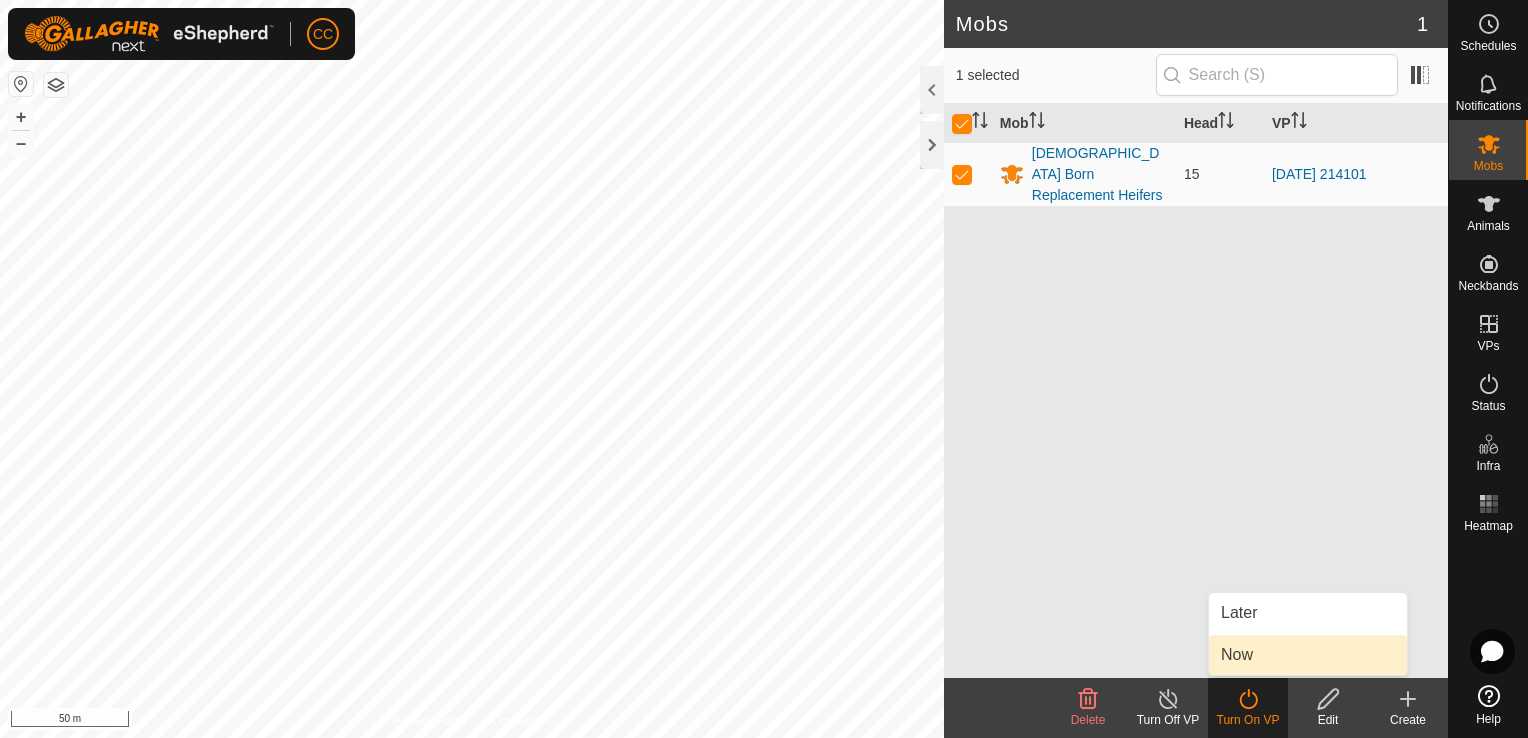click on "Now" at bounding box center [1308, 655] 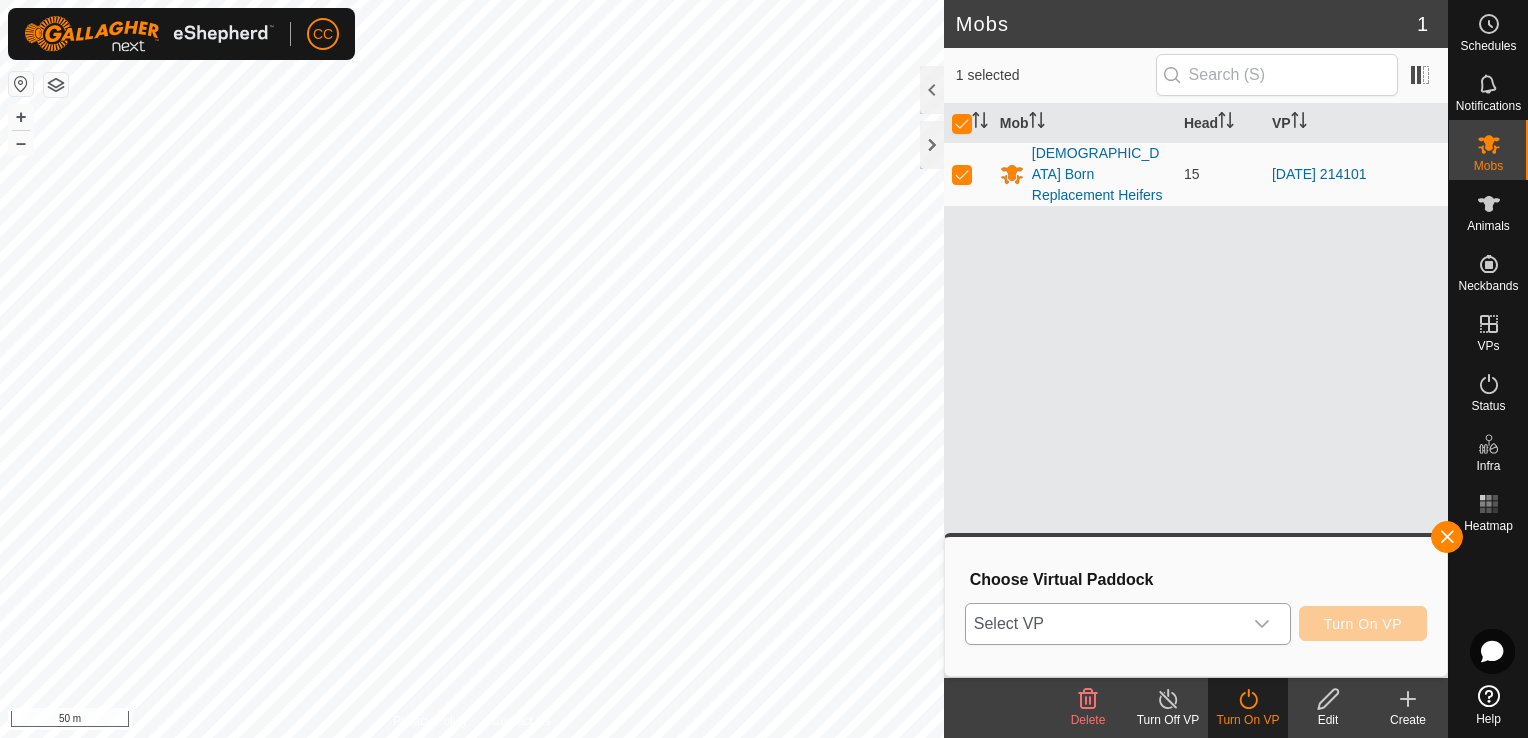 click 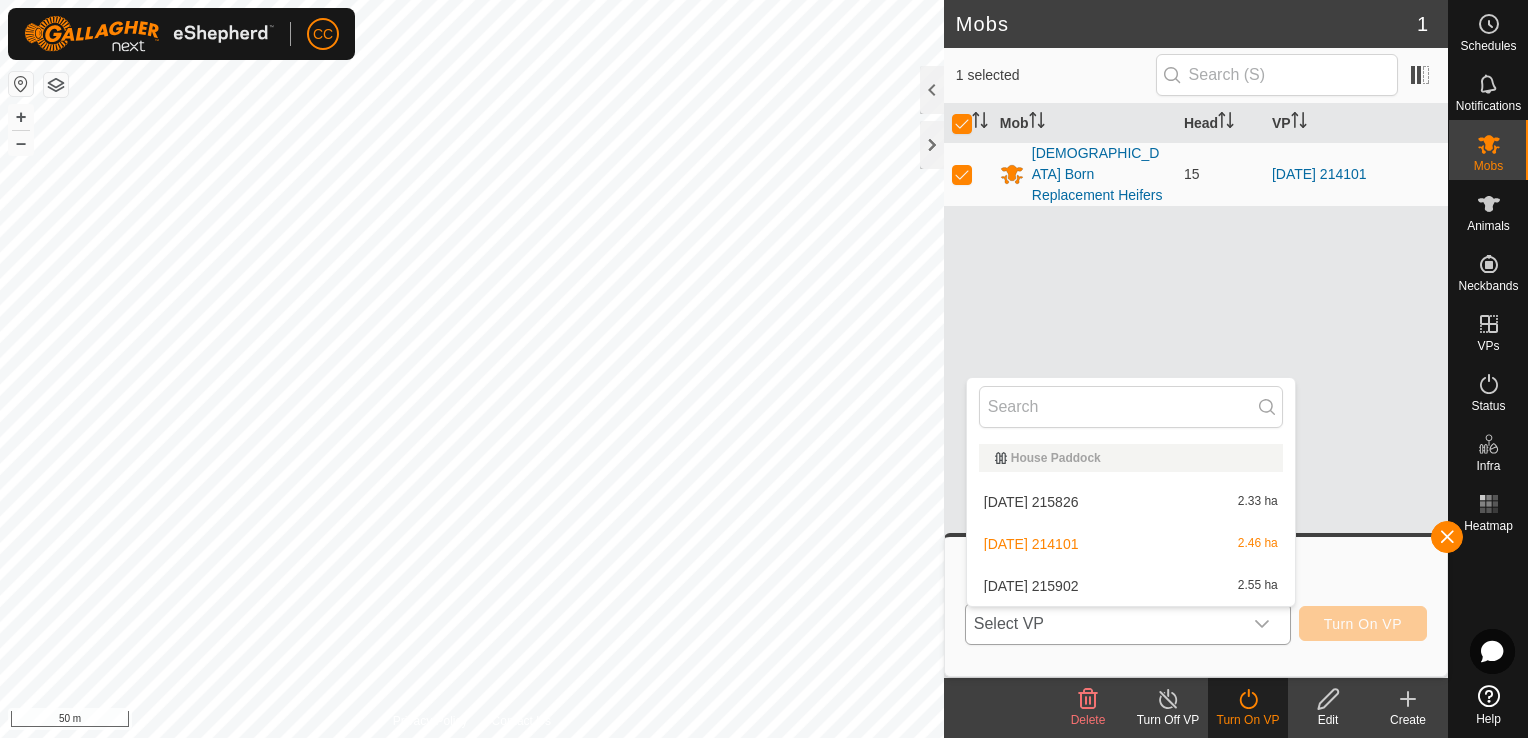 click on "[DATE] 215902  2.55 ha" at bounding box center (1131, 586) 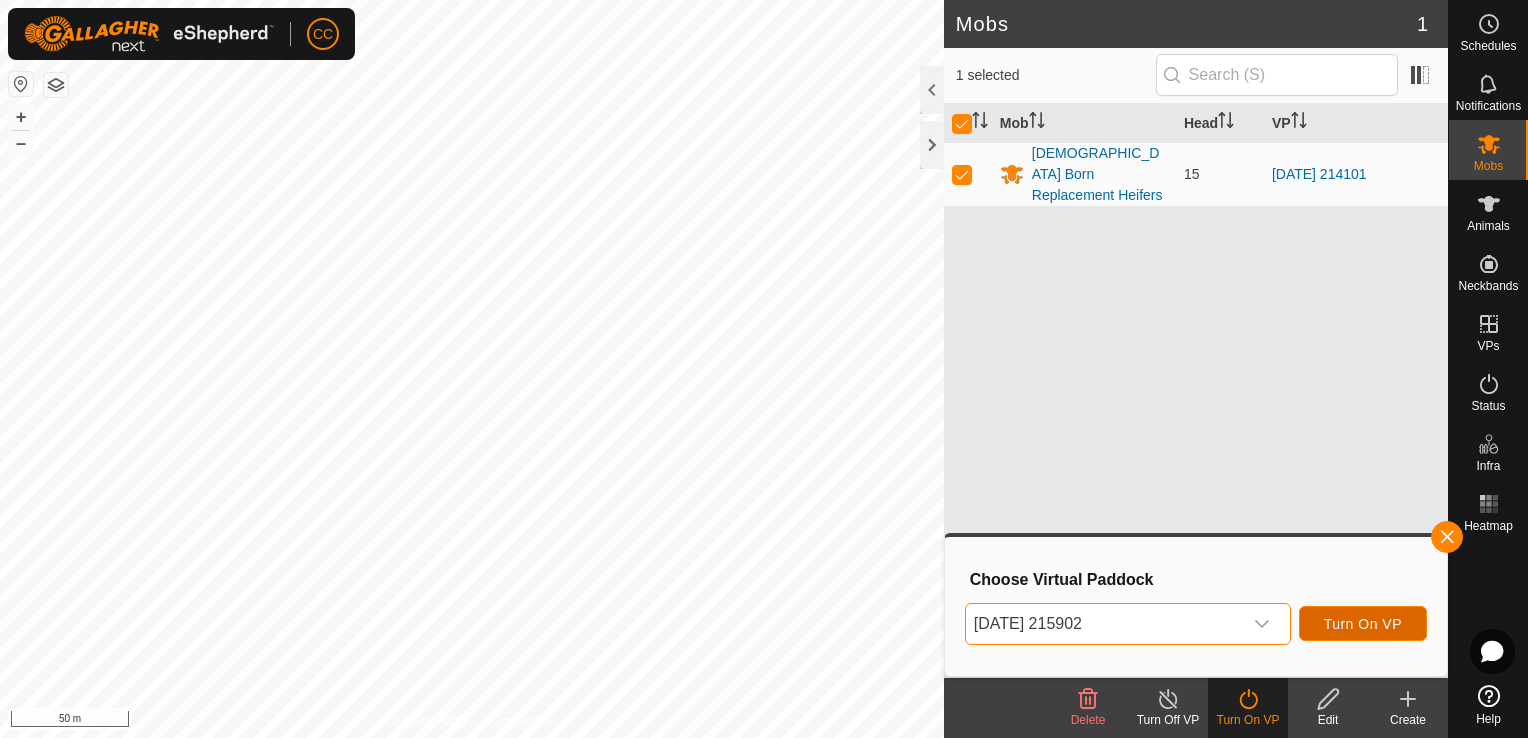 click on "Turn On VP" at bounding box center [1363, 624] 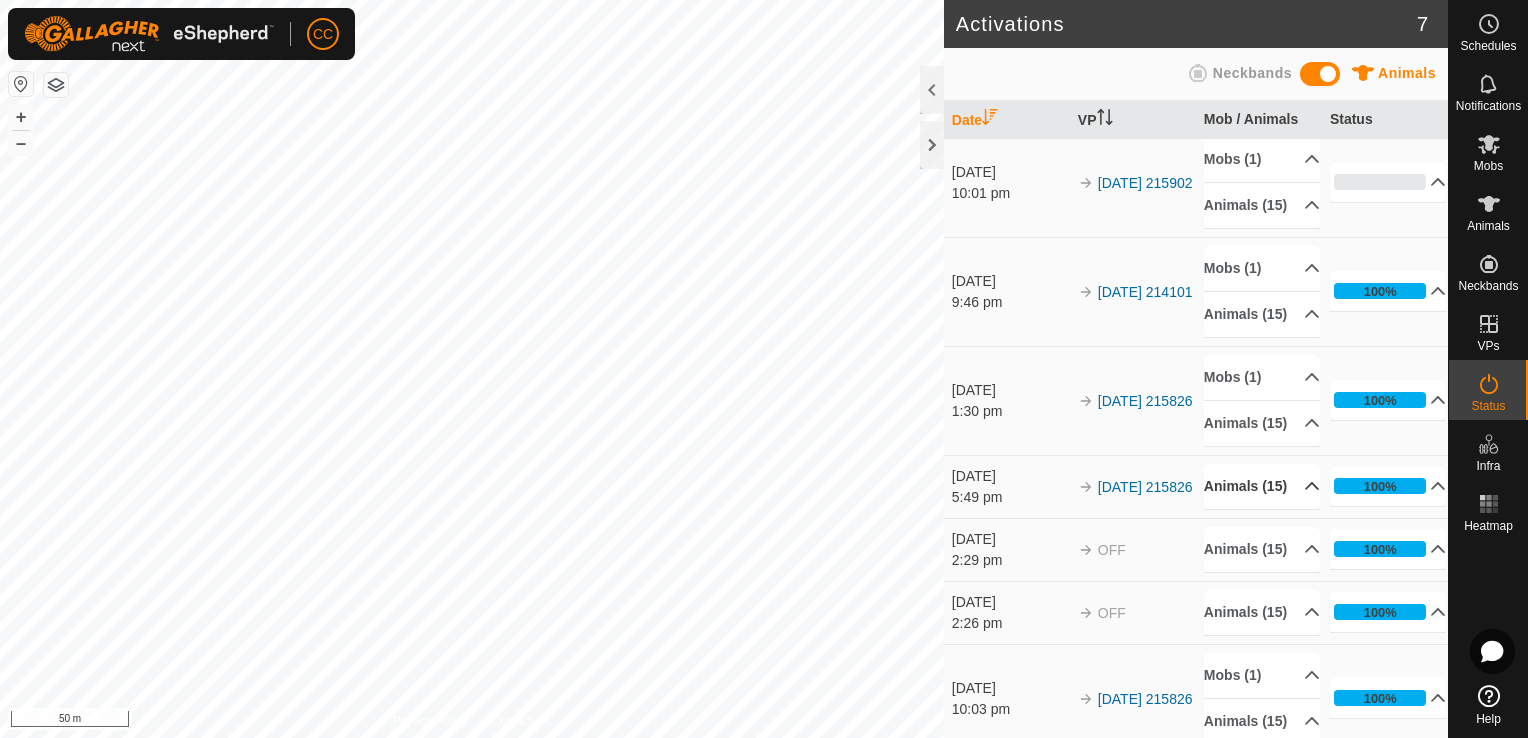 scroll, scrollTop: 12, scrollLeft: 0, axis: vertical 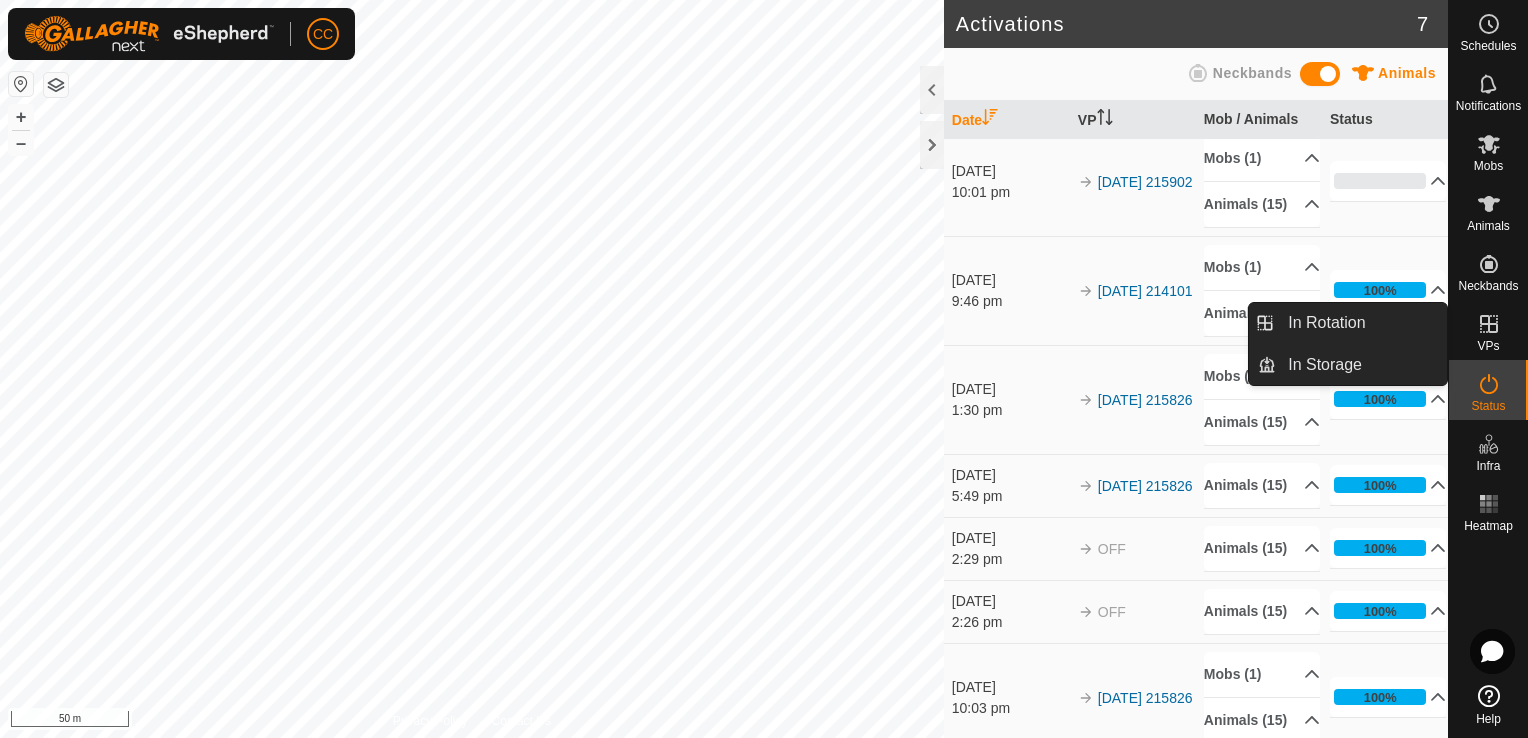click 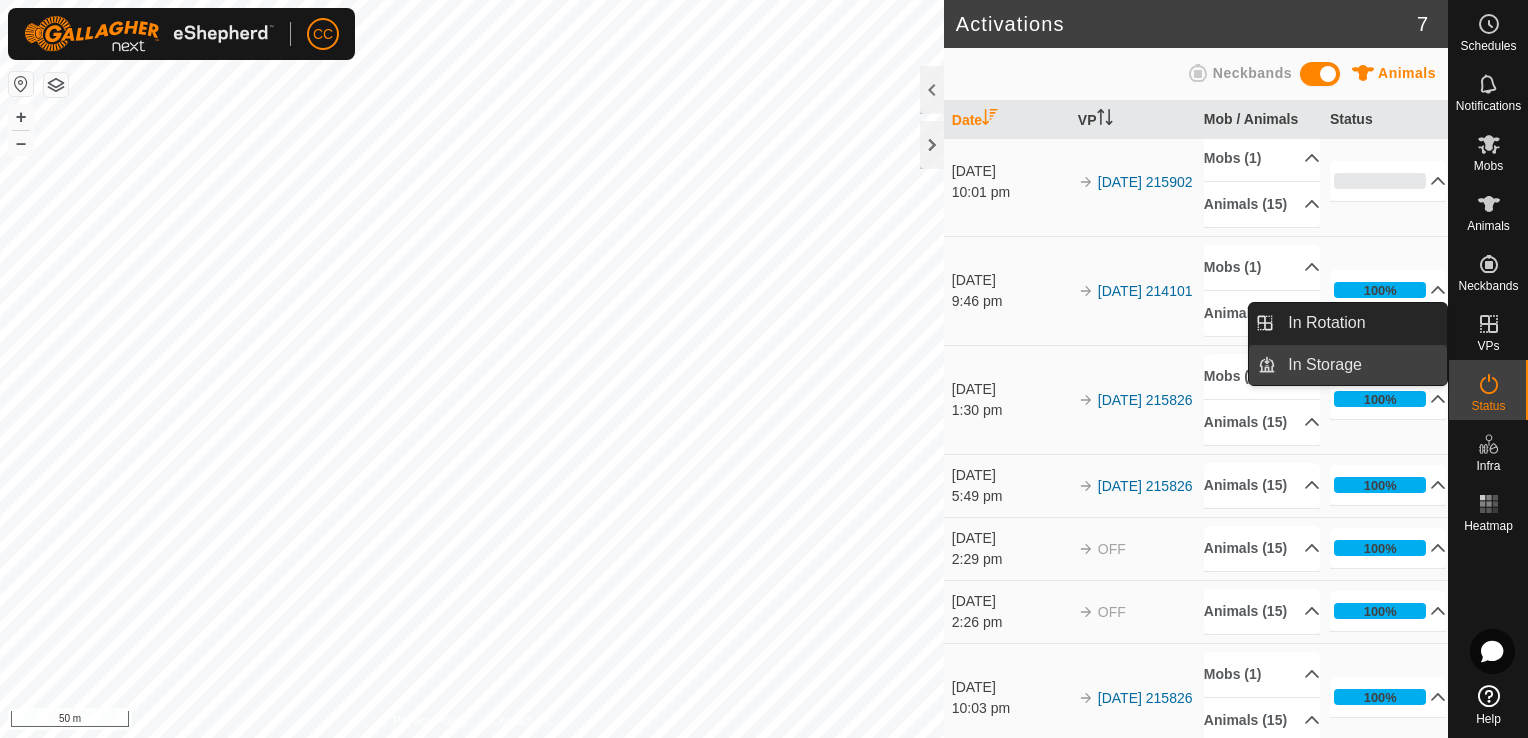 click on "In Storage" at bounding box center [1361, 365] 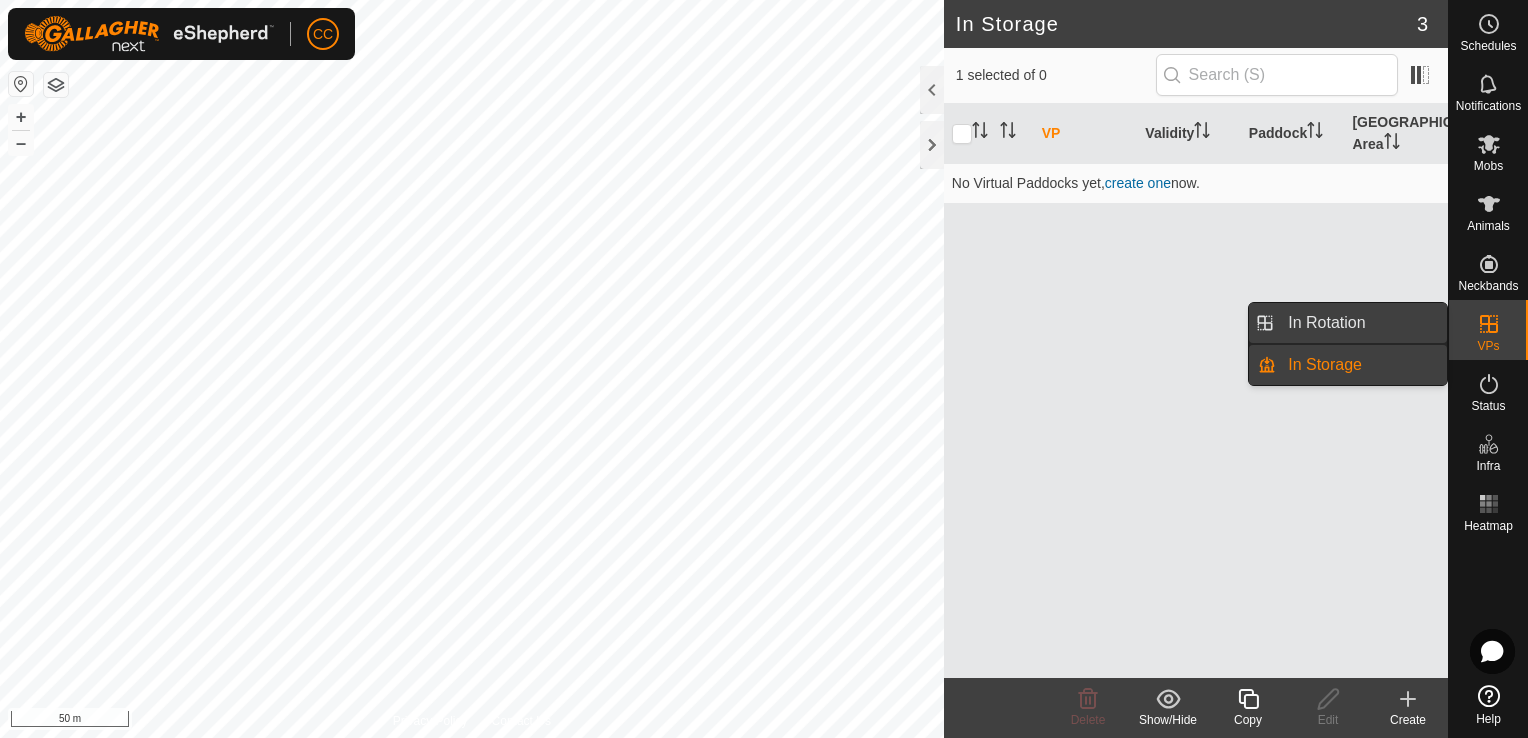 click on "In Rotation" at bounding box center (1361, 323) 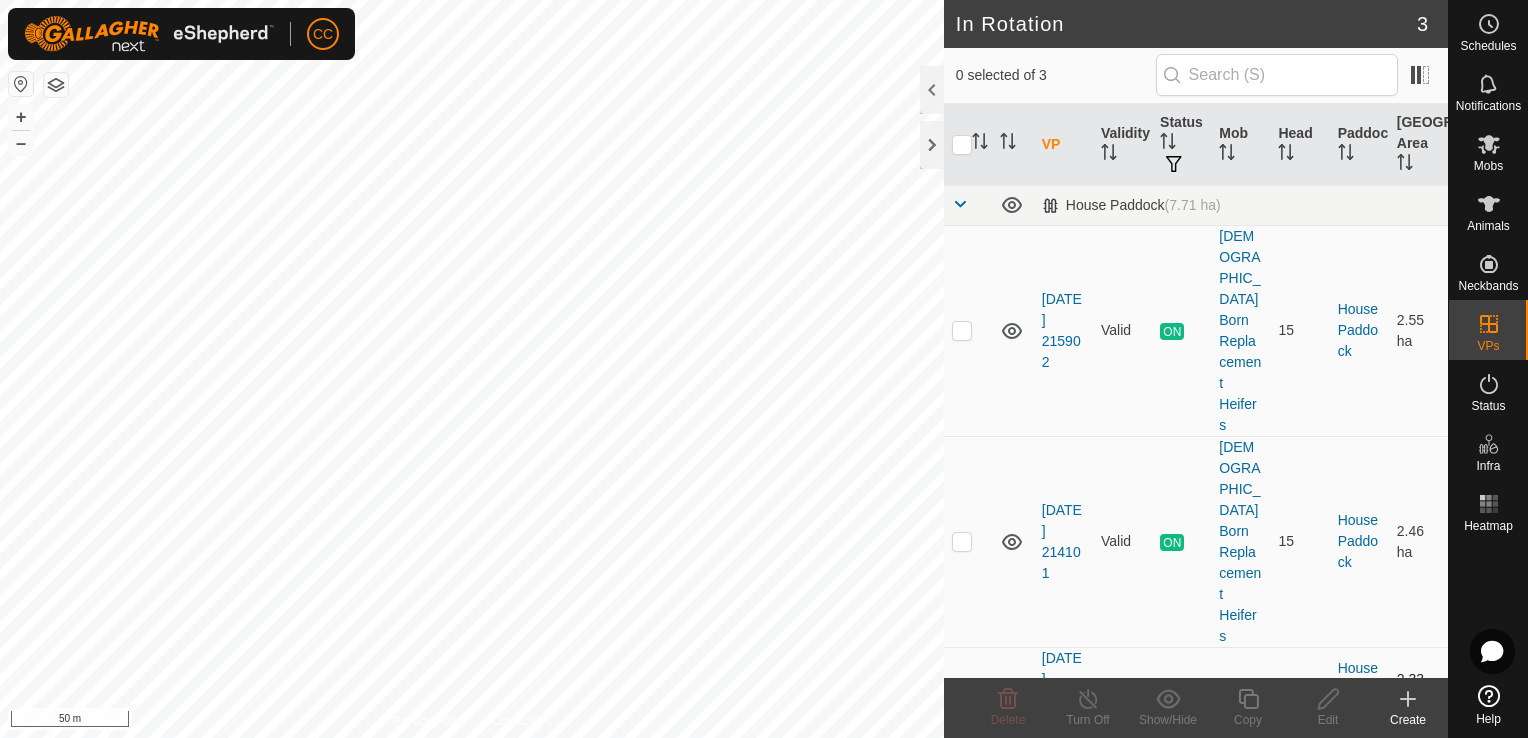 click at bounding box center [962, 689] 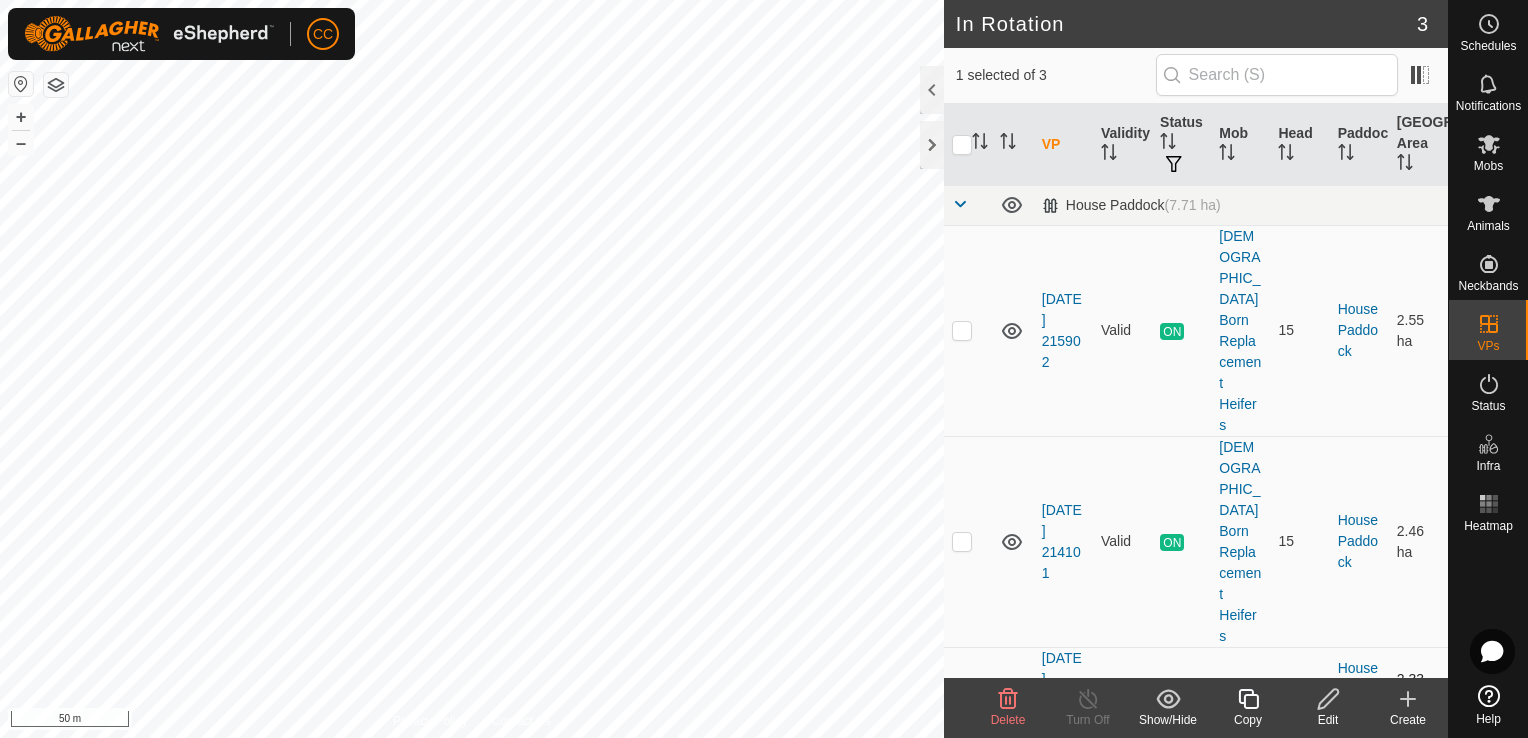 click at bounding box center [962, 689] 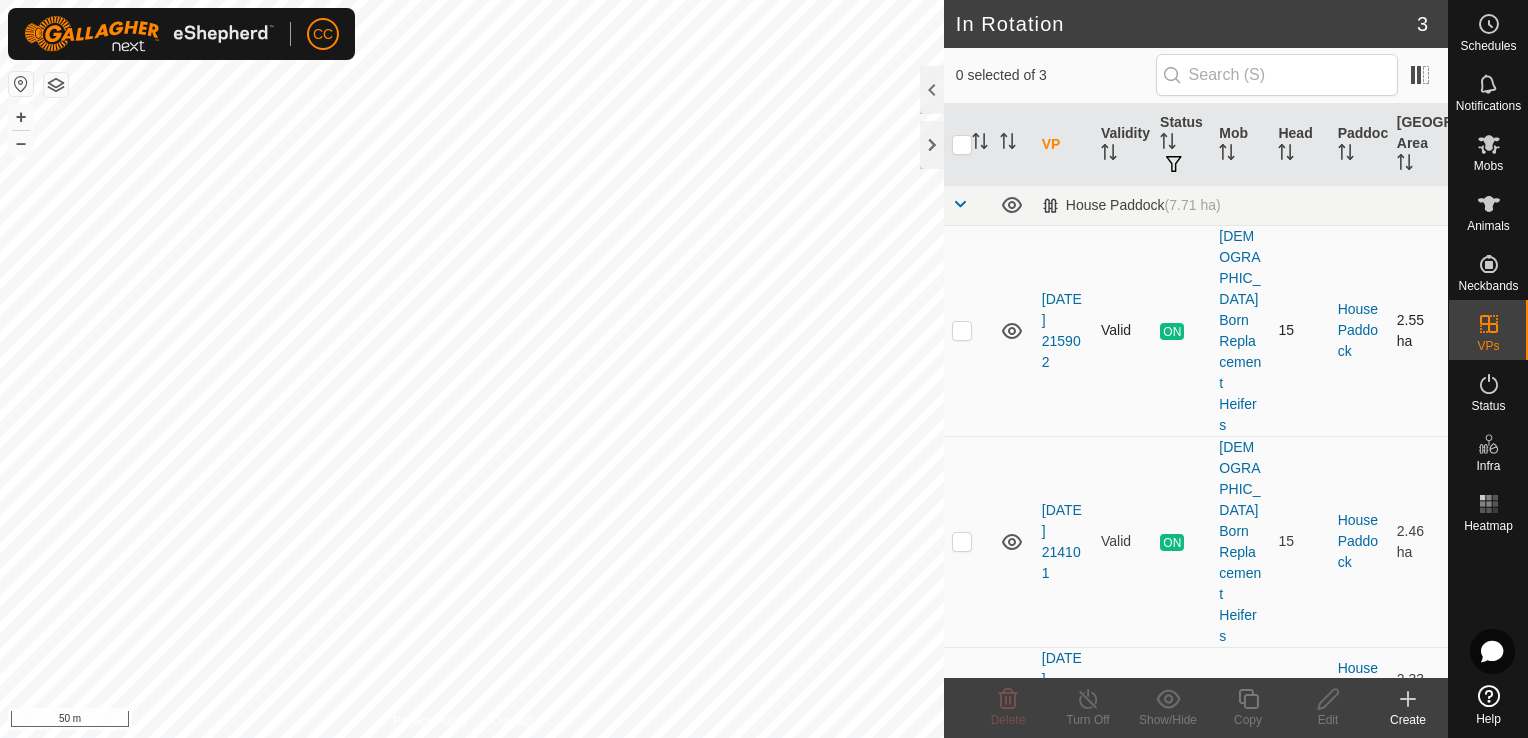 click at bounding box center [962, 330] 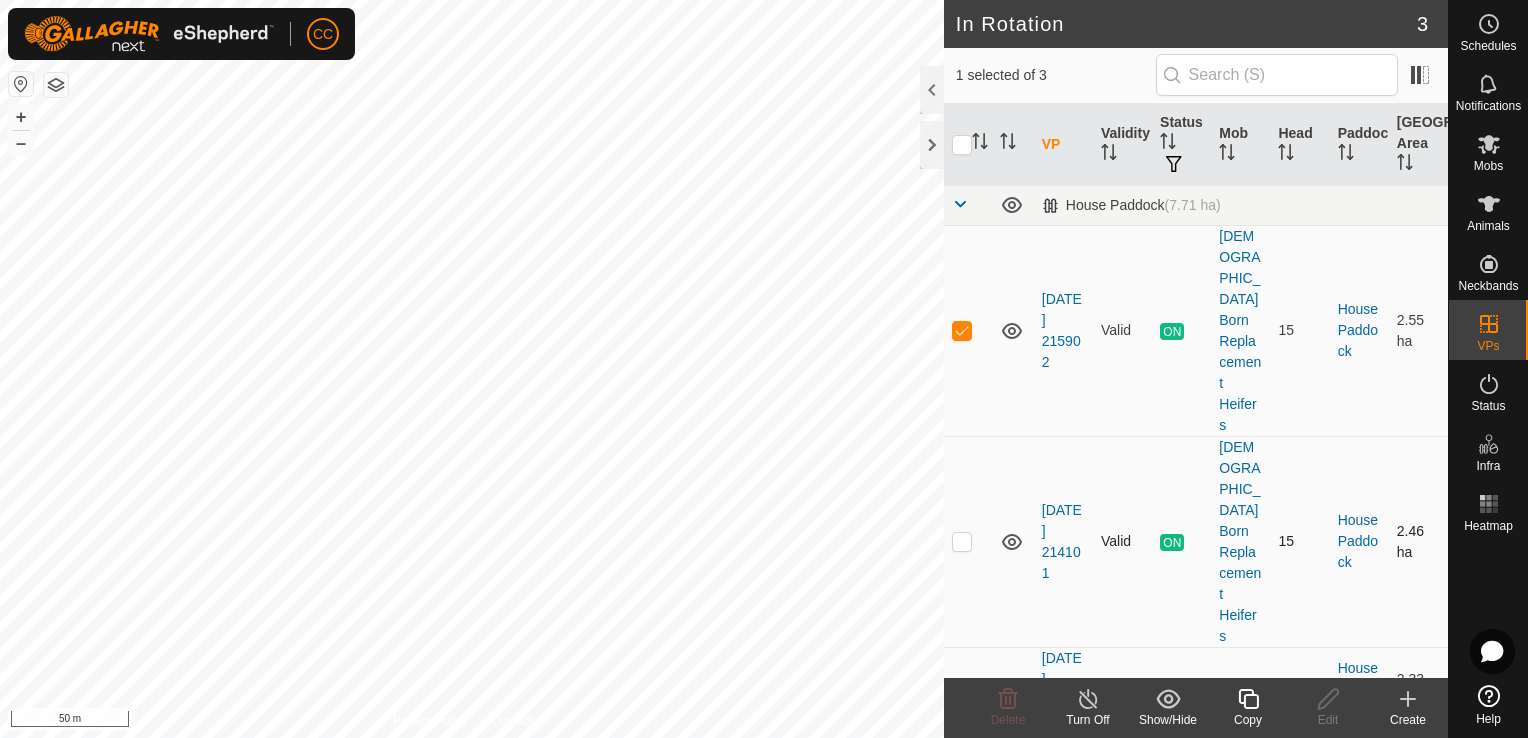 click at bounding box center (962, 541) 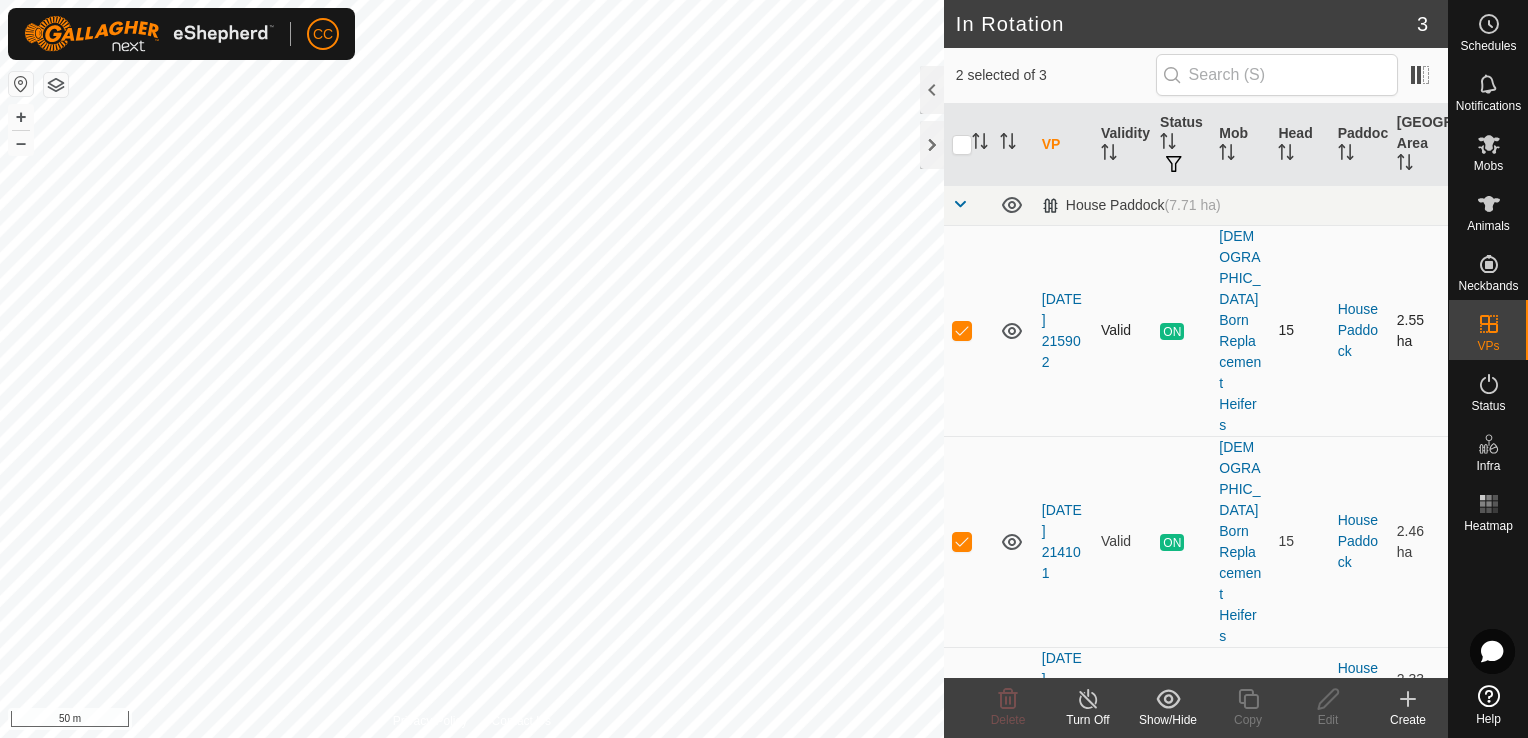 click at bounding box center (962, 330) 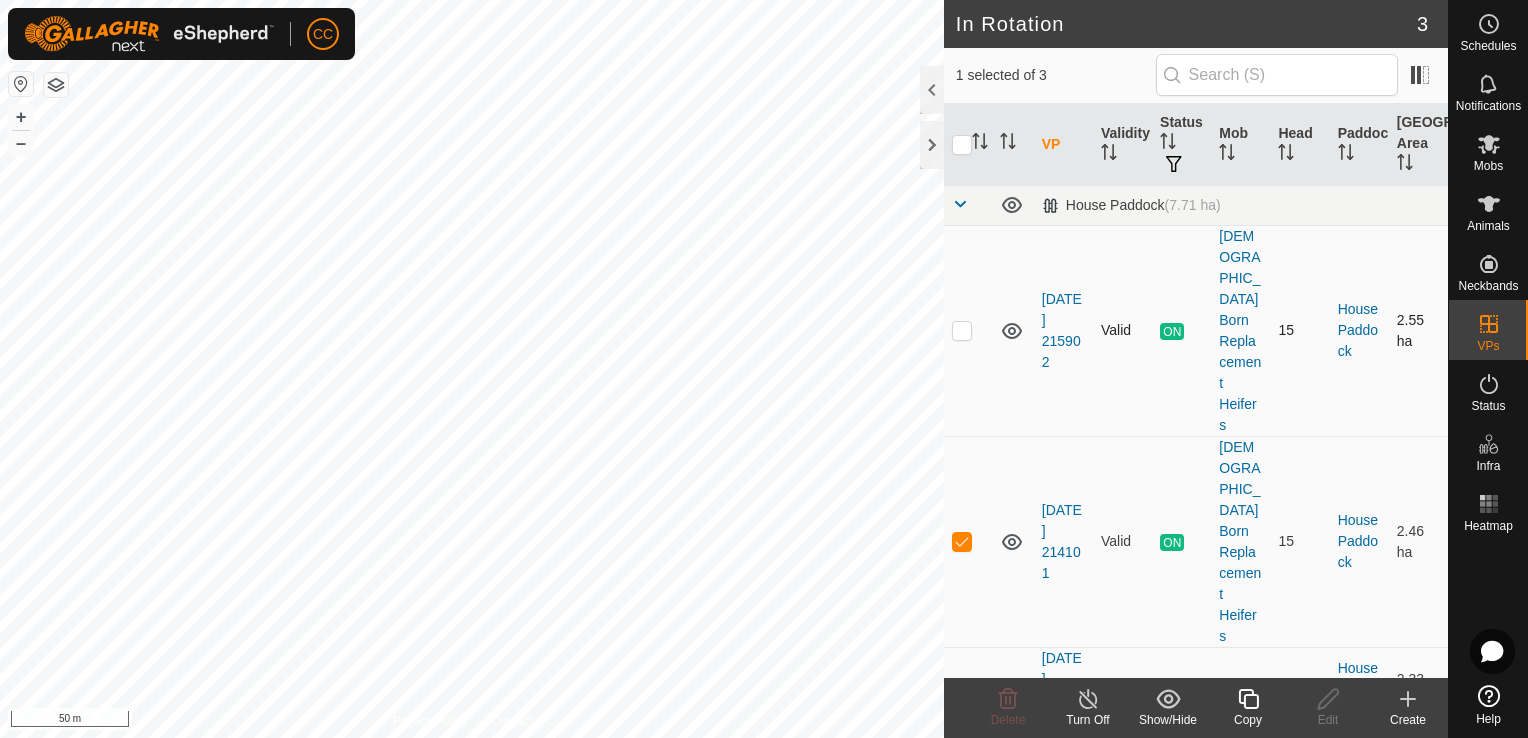 click at bounding box center [962, 330] 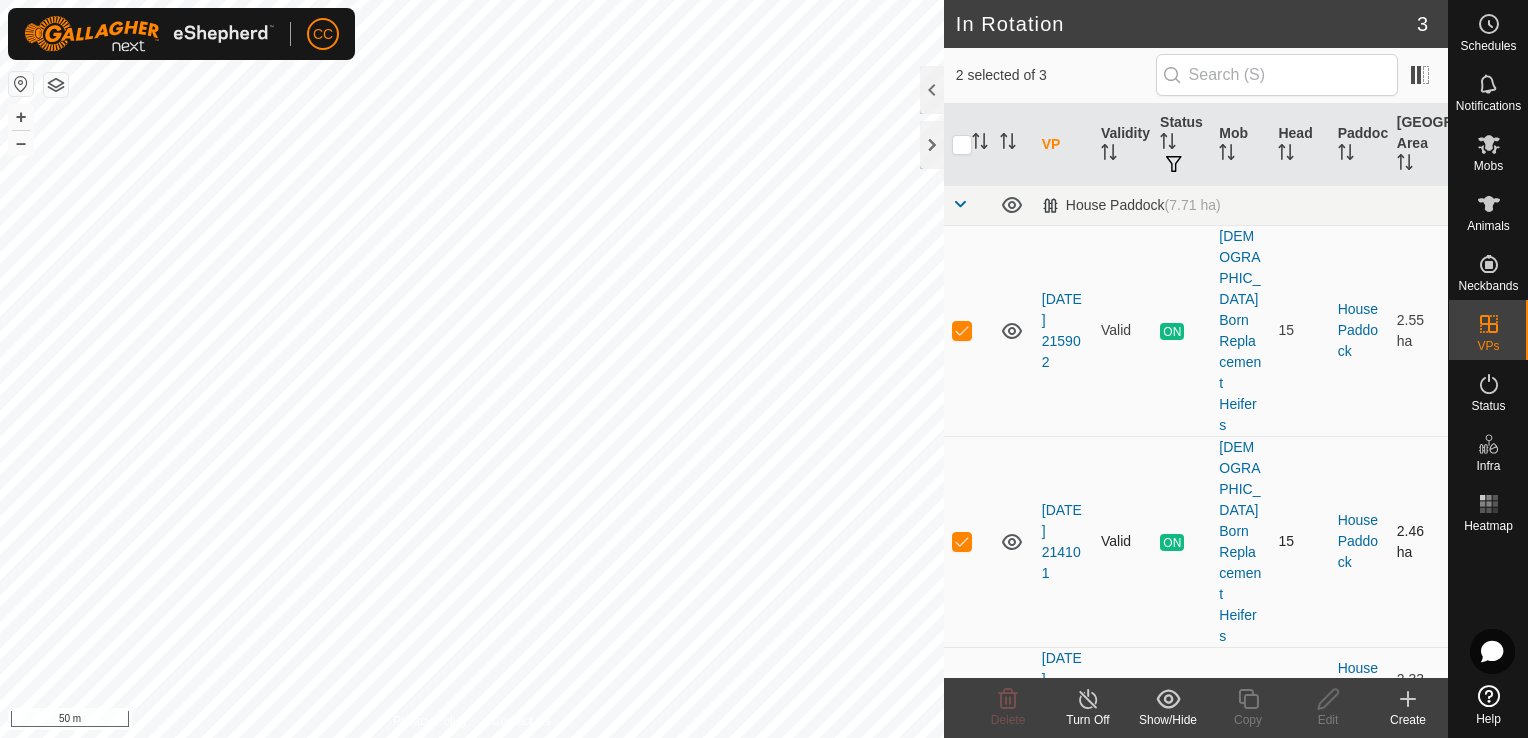 click at bounding box center (962, 541) 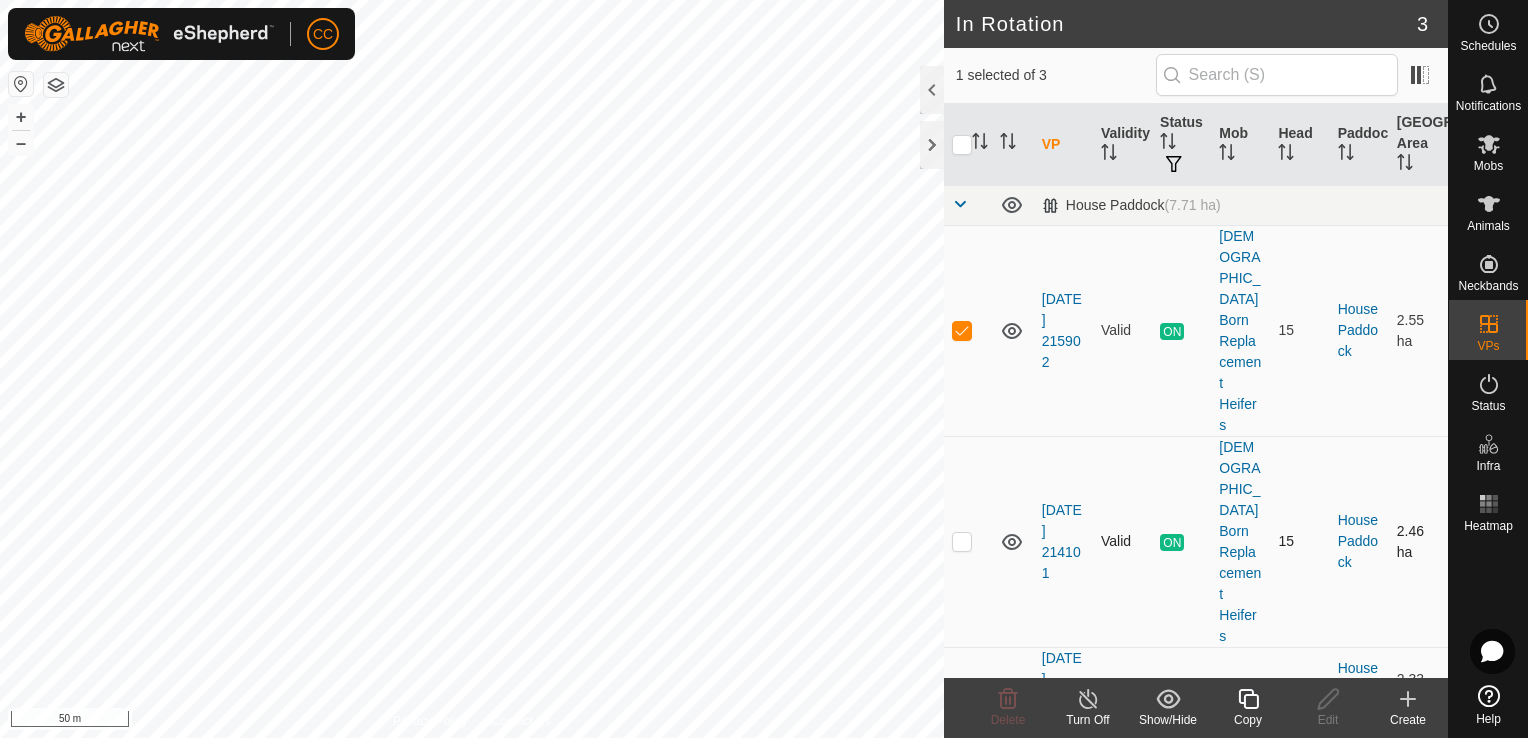 click at bounding box center (962, 541) 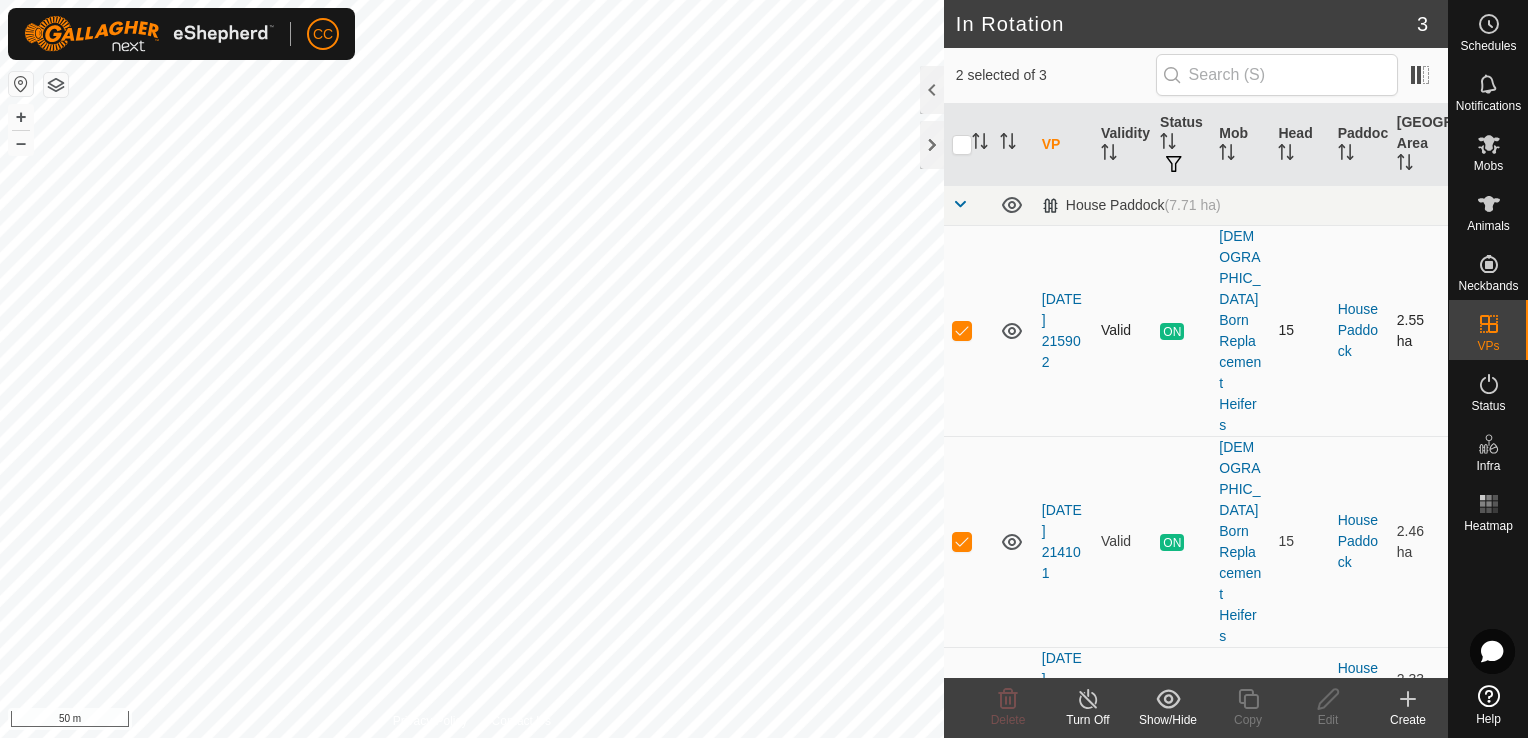 click at bounding box center [968, 330] 